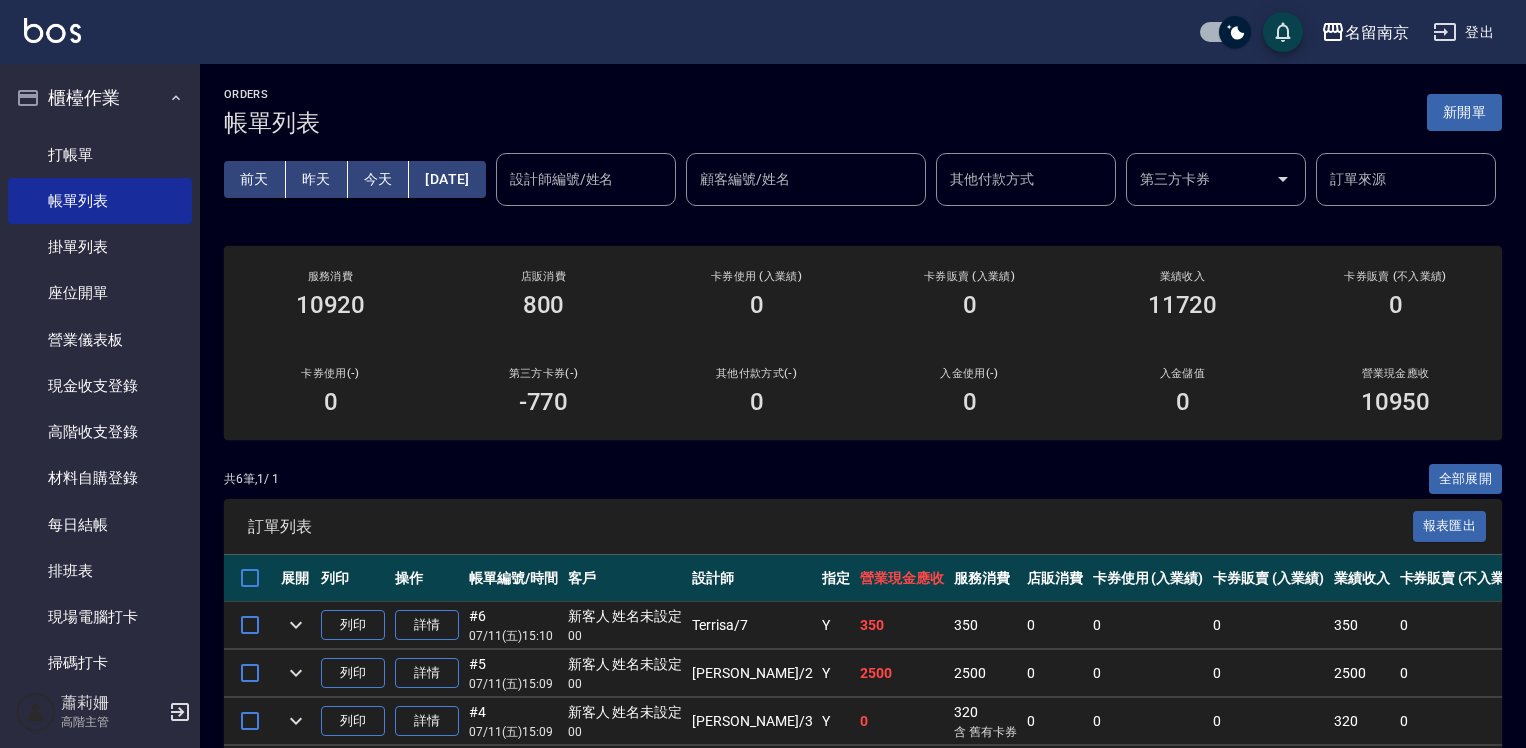 scroll, scrollTop: 0, scrollLeft: 0, axis: both 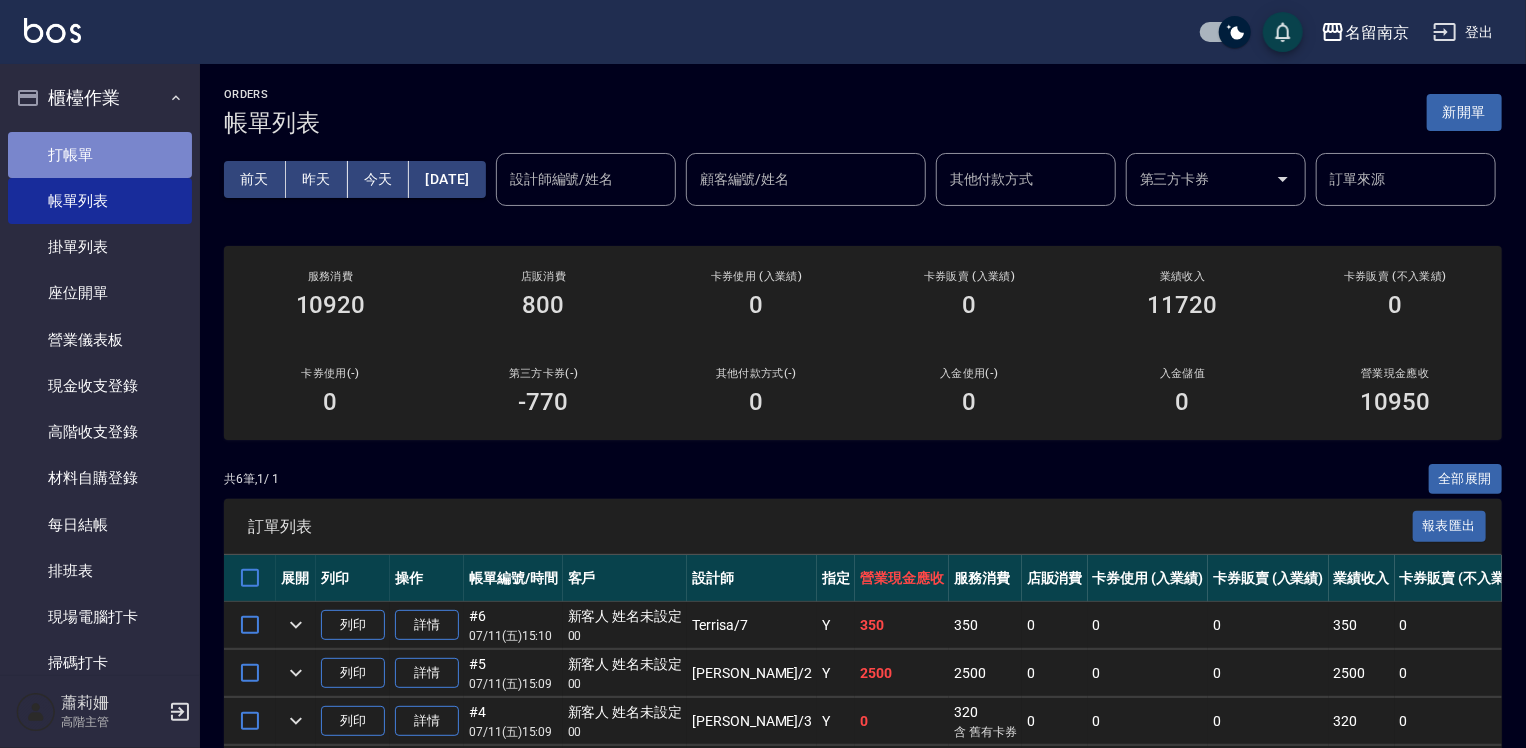 click on "打帳單" at bounding box center [100, 155] 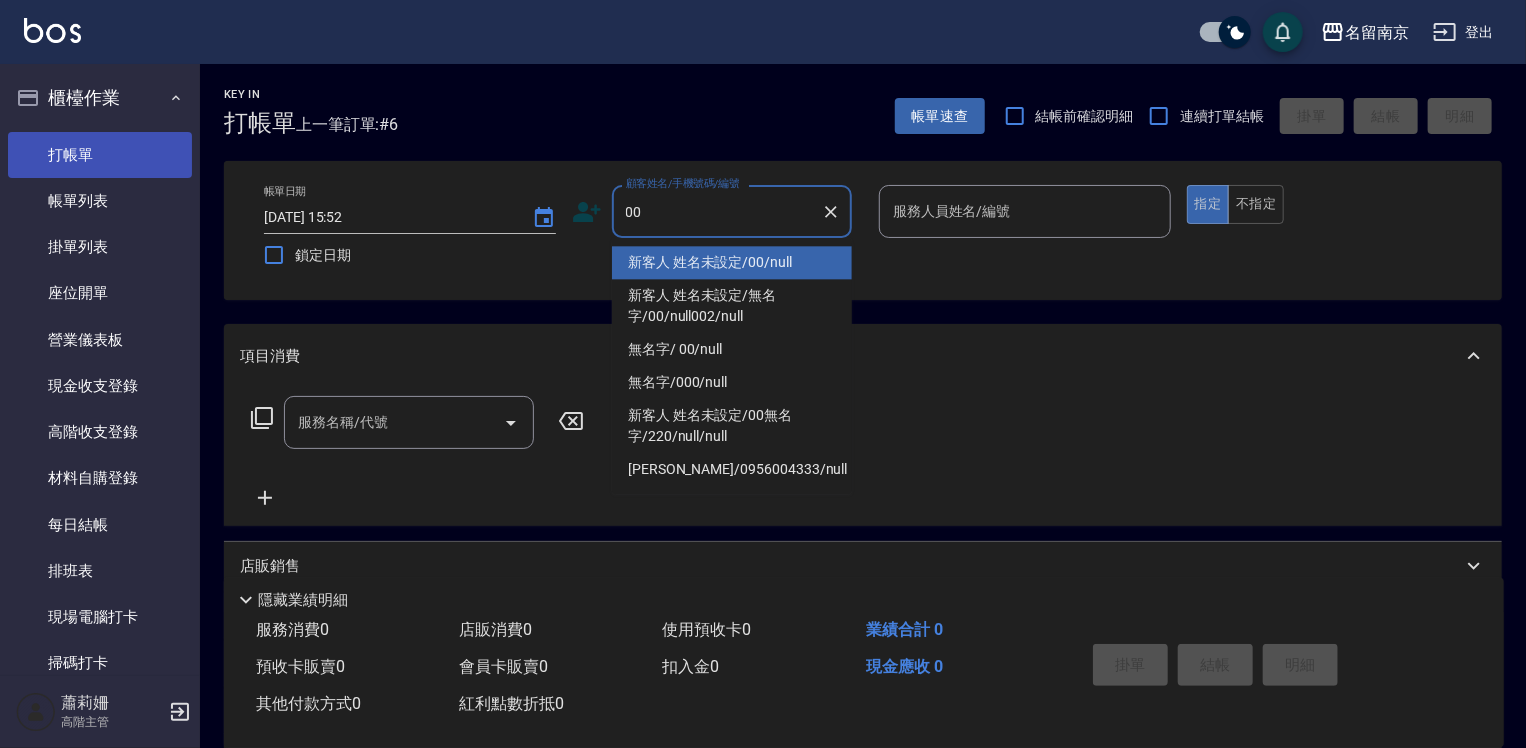 type on "新客人 姓名未設定/00/null" 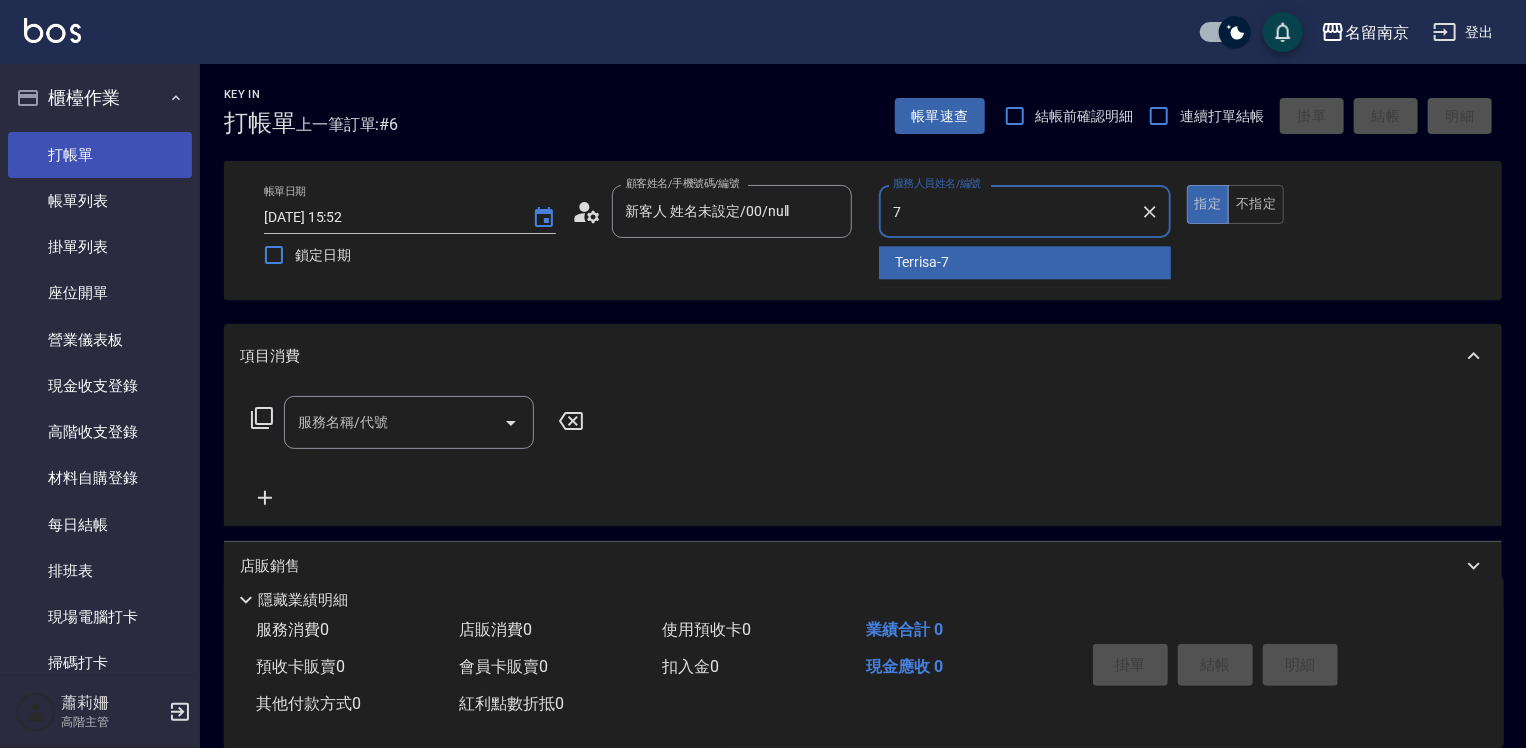 type on "Terrisa-7" 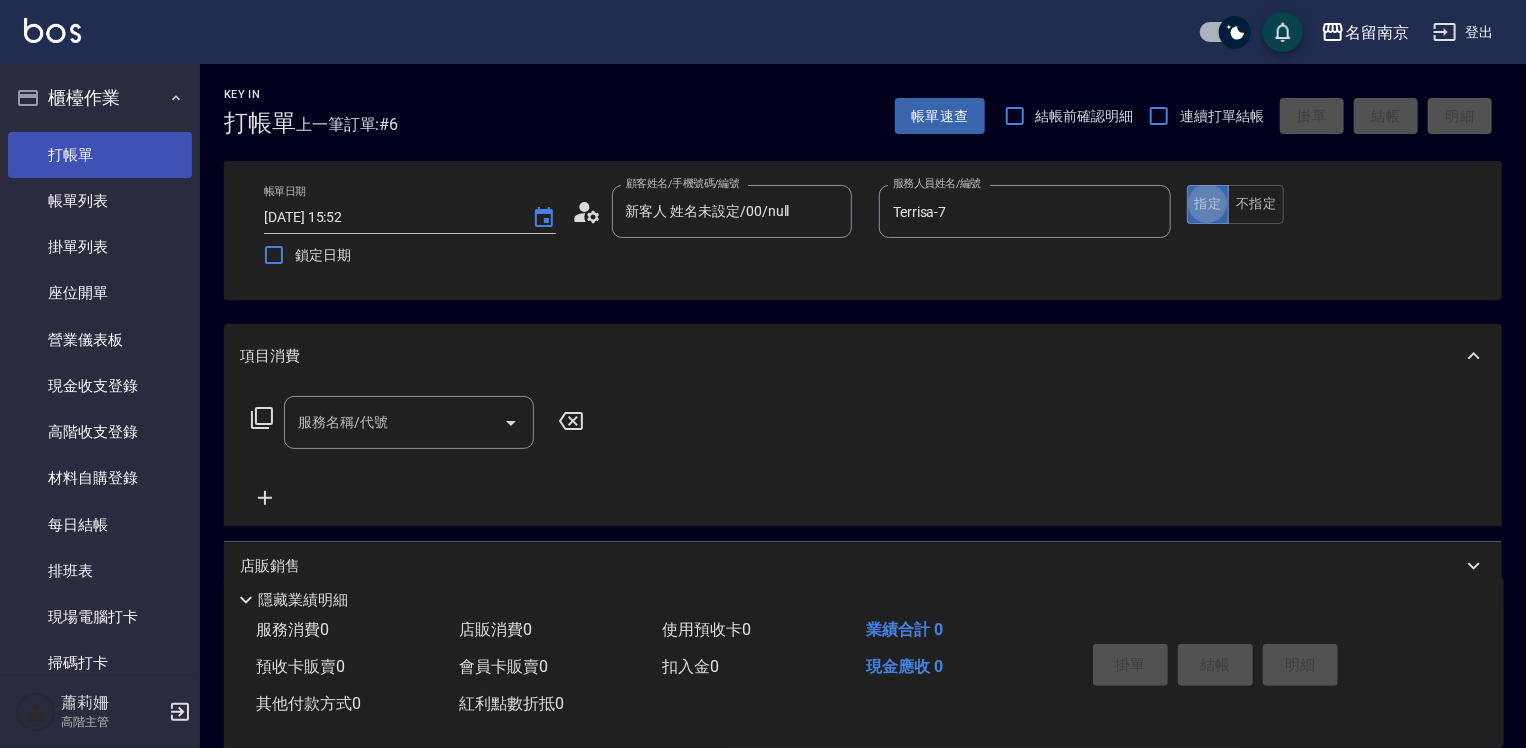 type on "true" 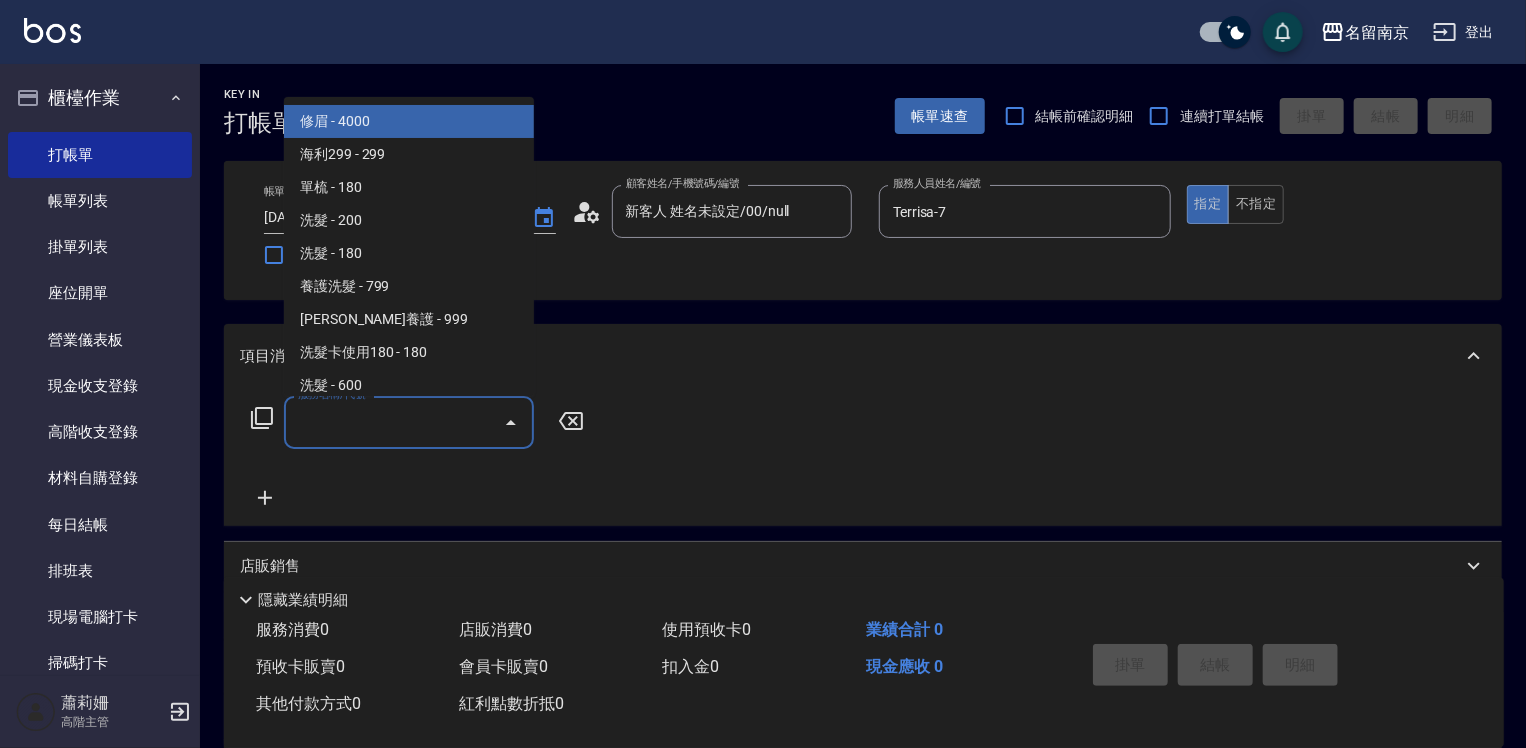 click on "服務名稱/代號" at bounding box center (394, 422) 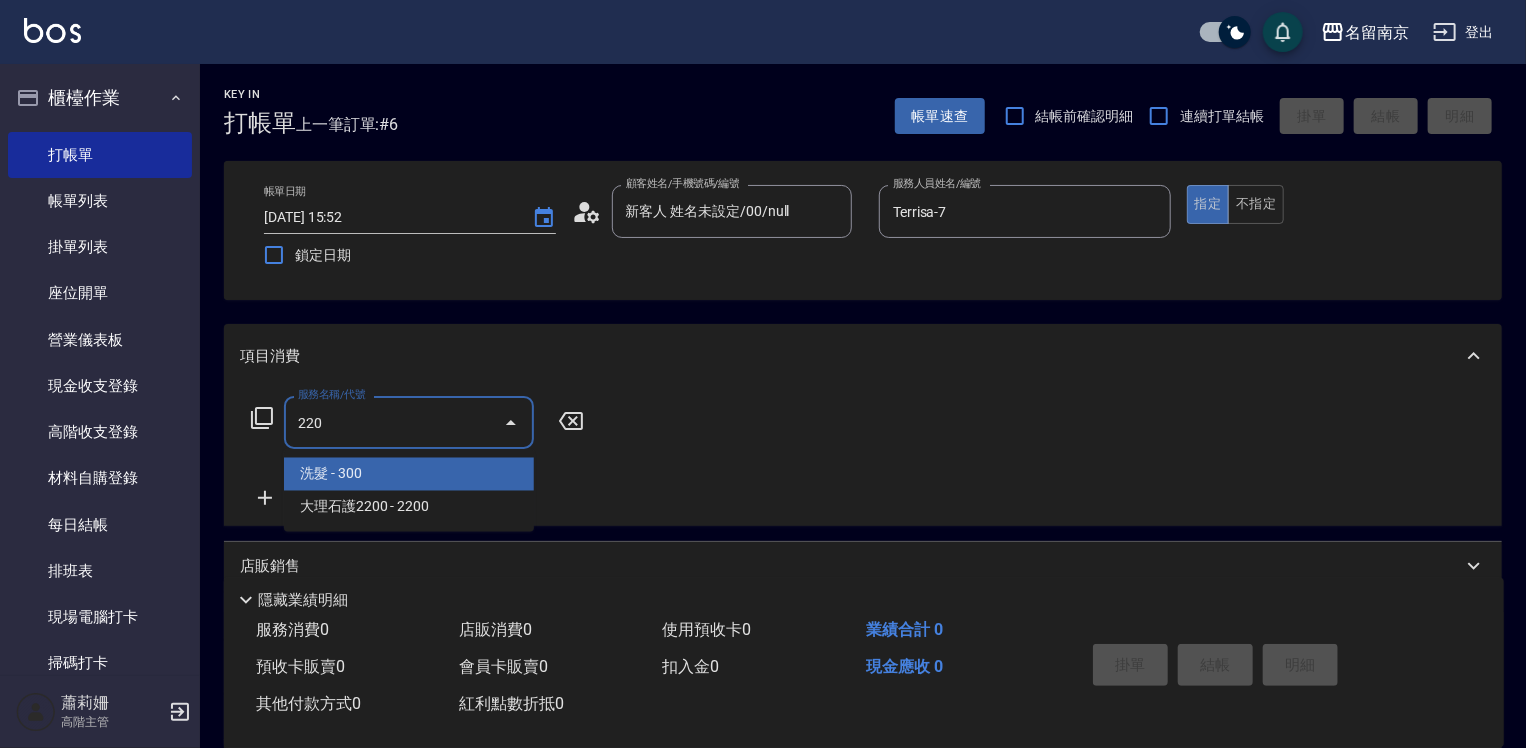 type on "洗髮(220)" 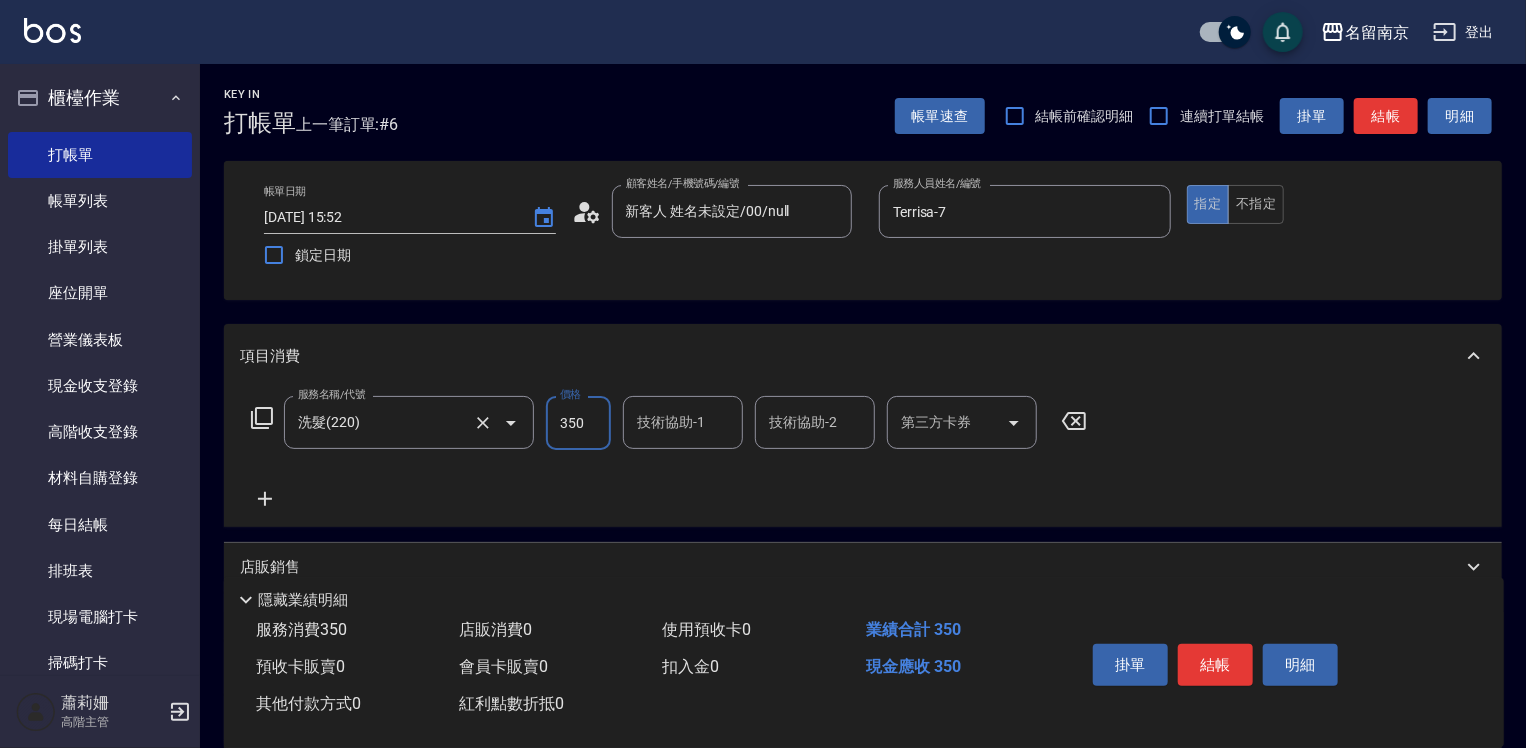 type on "350" 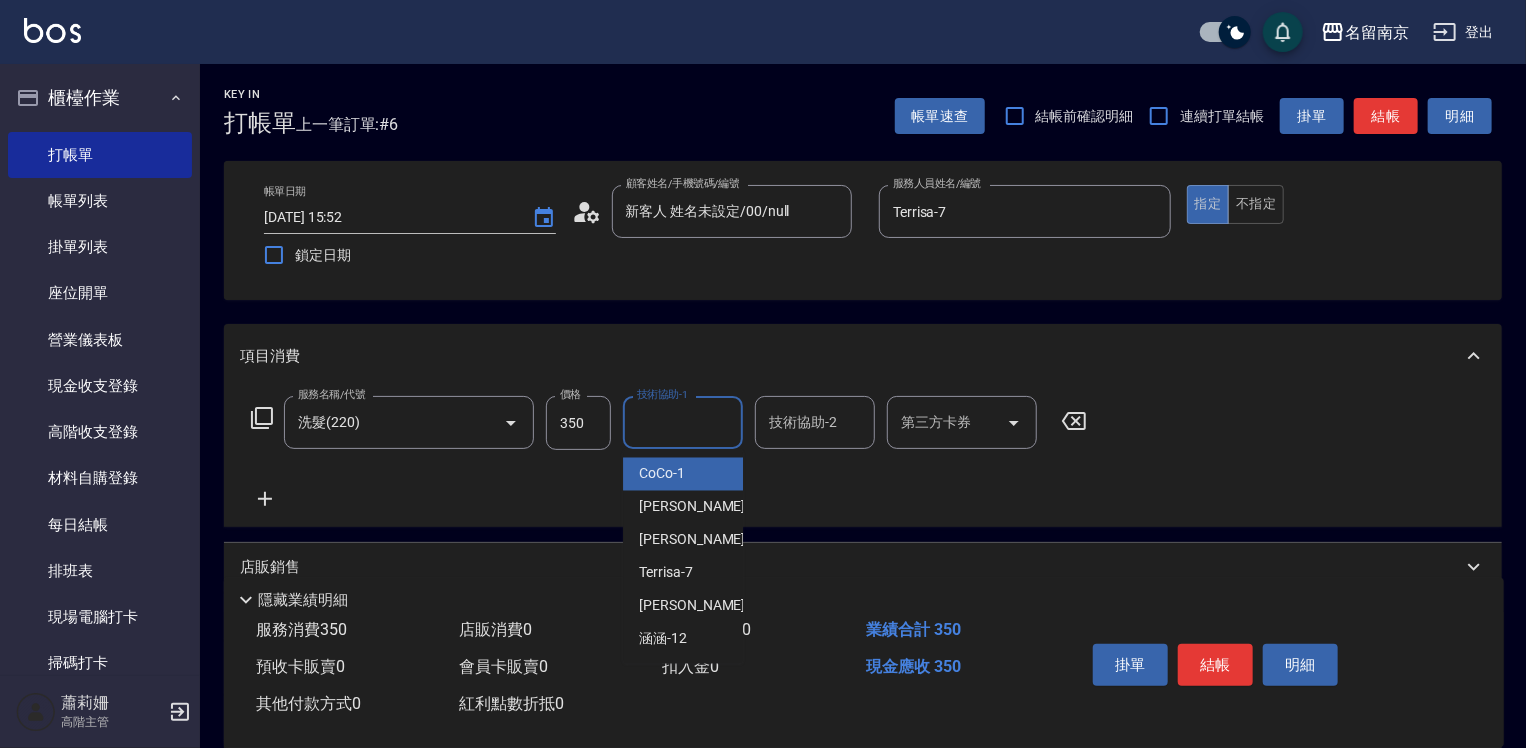click on "技術協助-1" at bounding box center [683, 422] 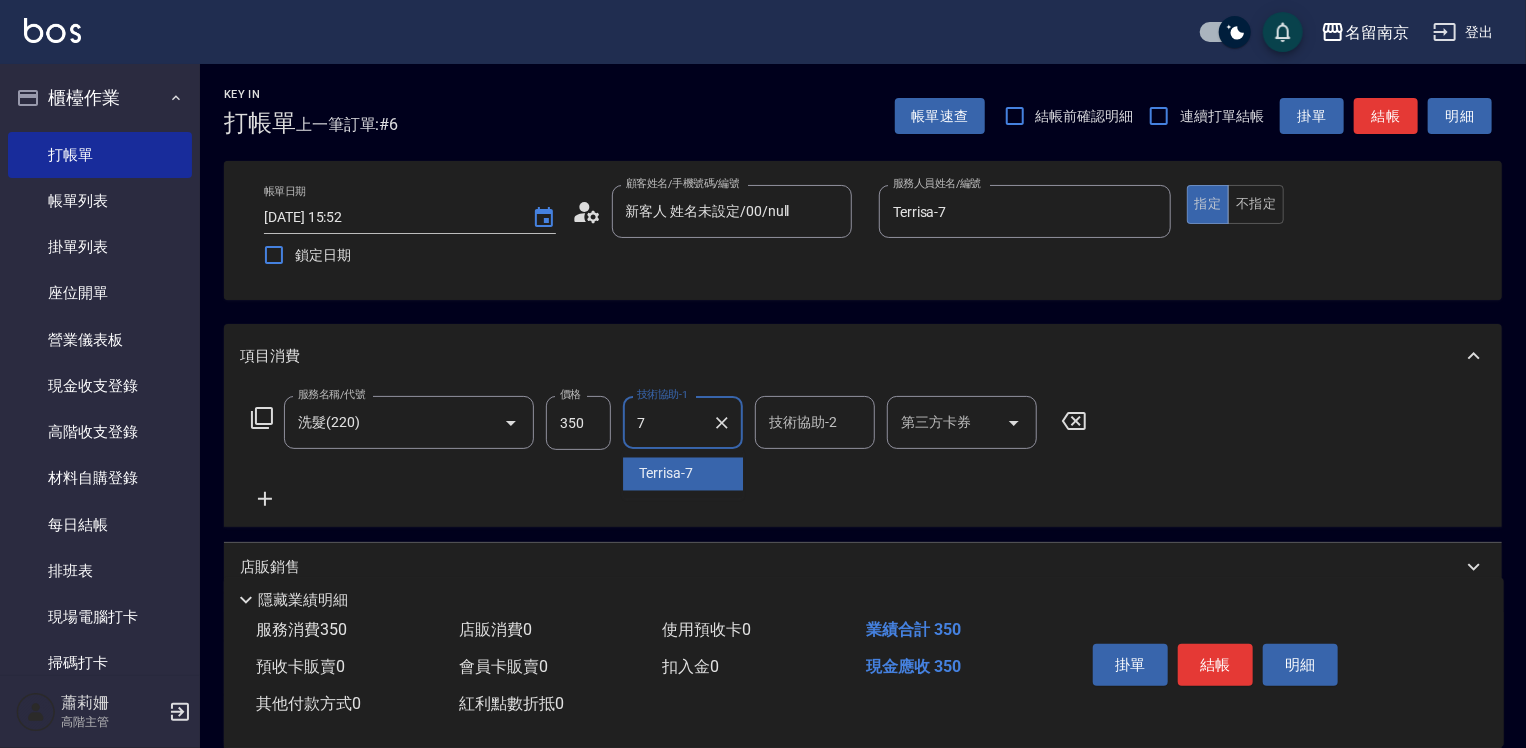 type on "Terrisa-7" 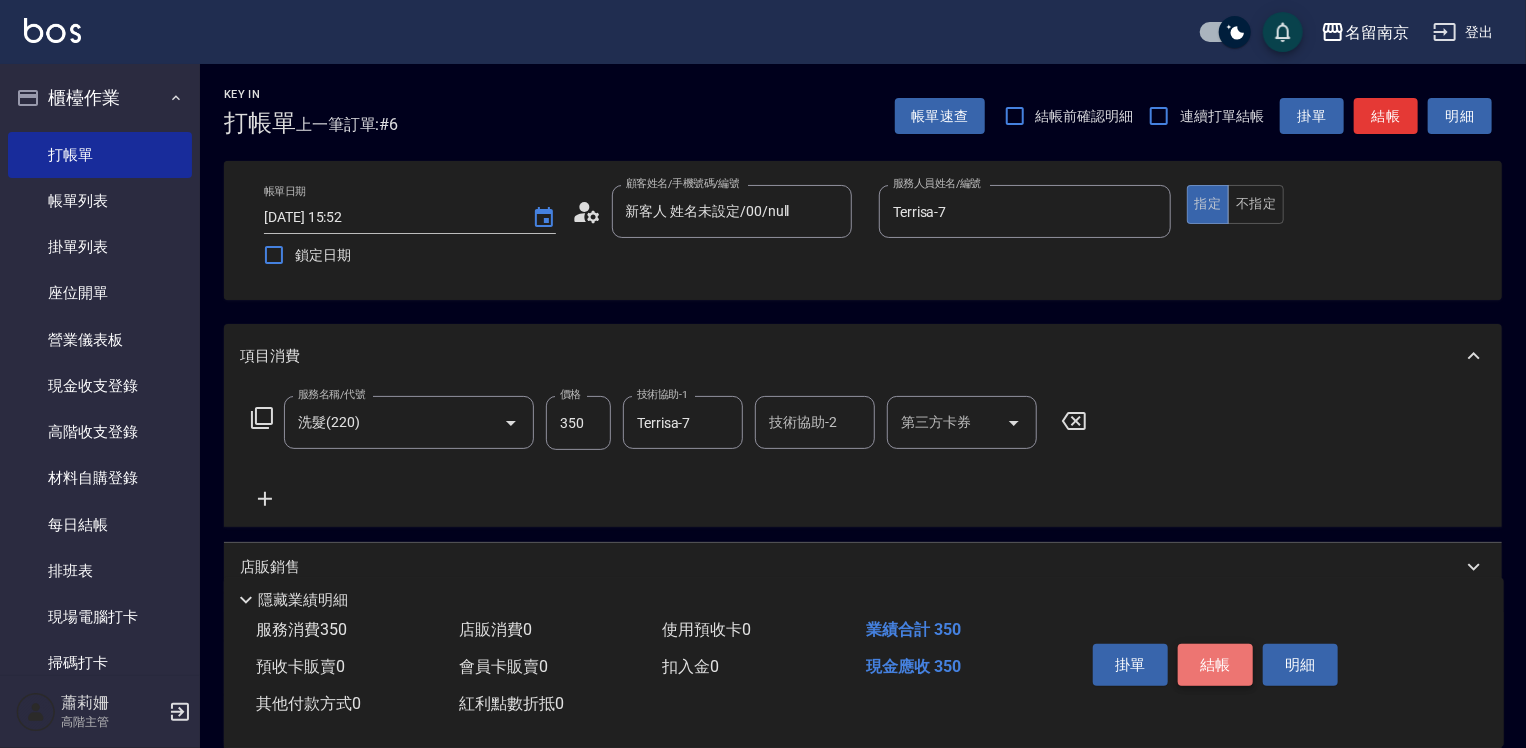 click on "結帳" at bounding box center (1215, 665) 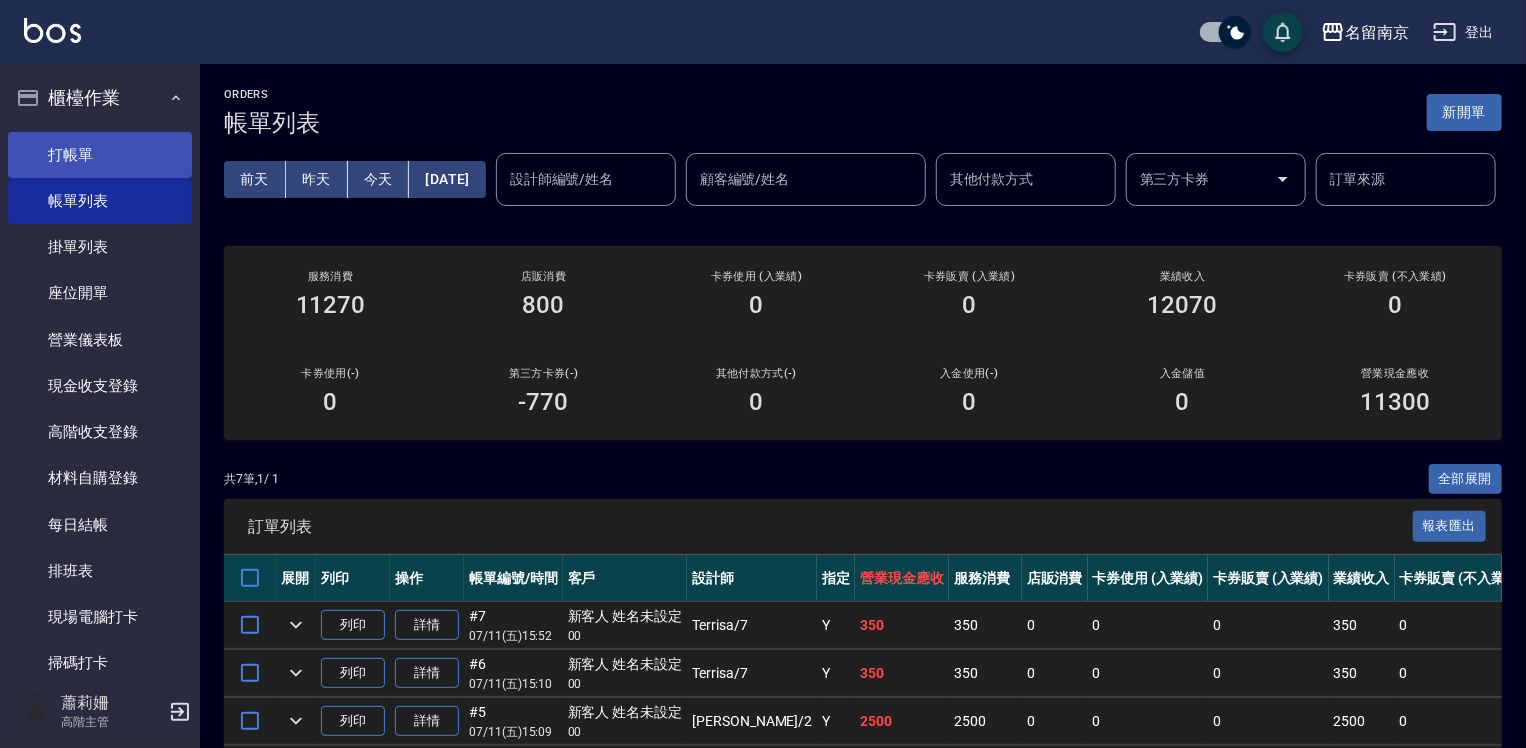 click on "打帳單" at bounding box center [100, 155] 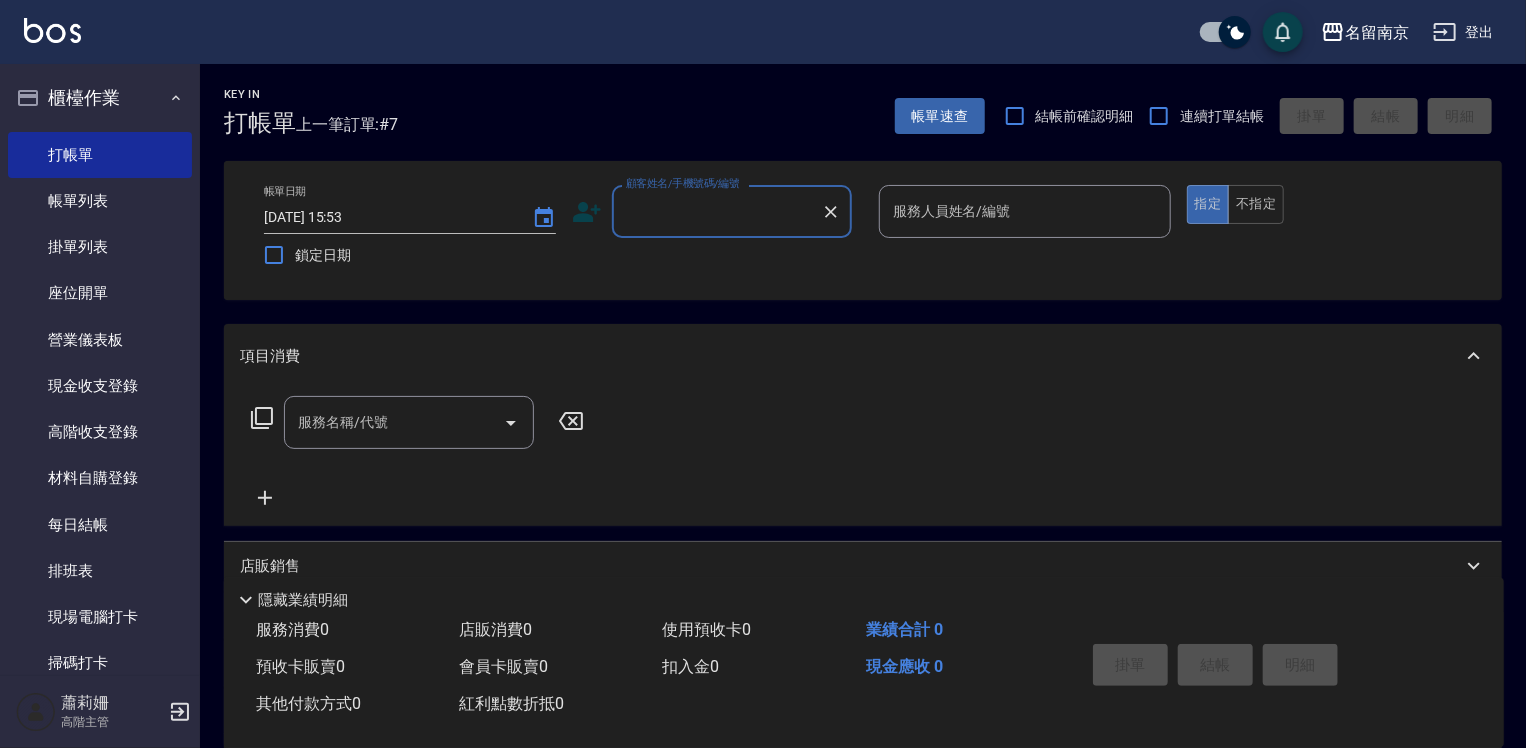click on "顧客姓名/手機號碼/編號" at bounding box center (717, 211) 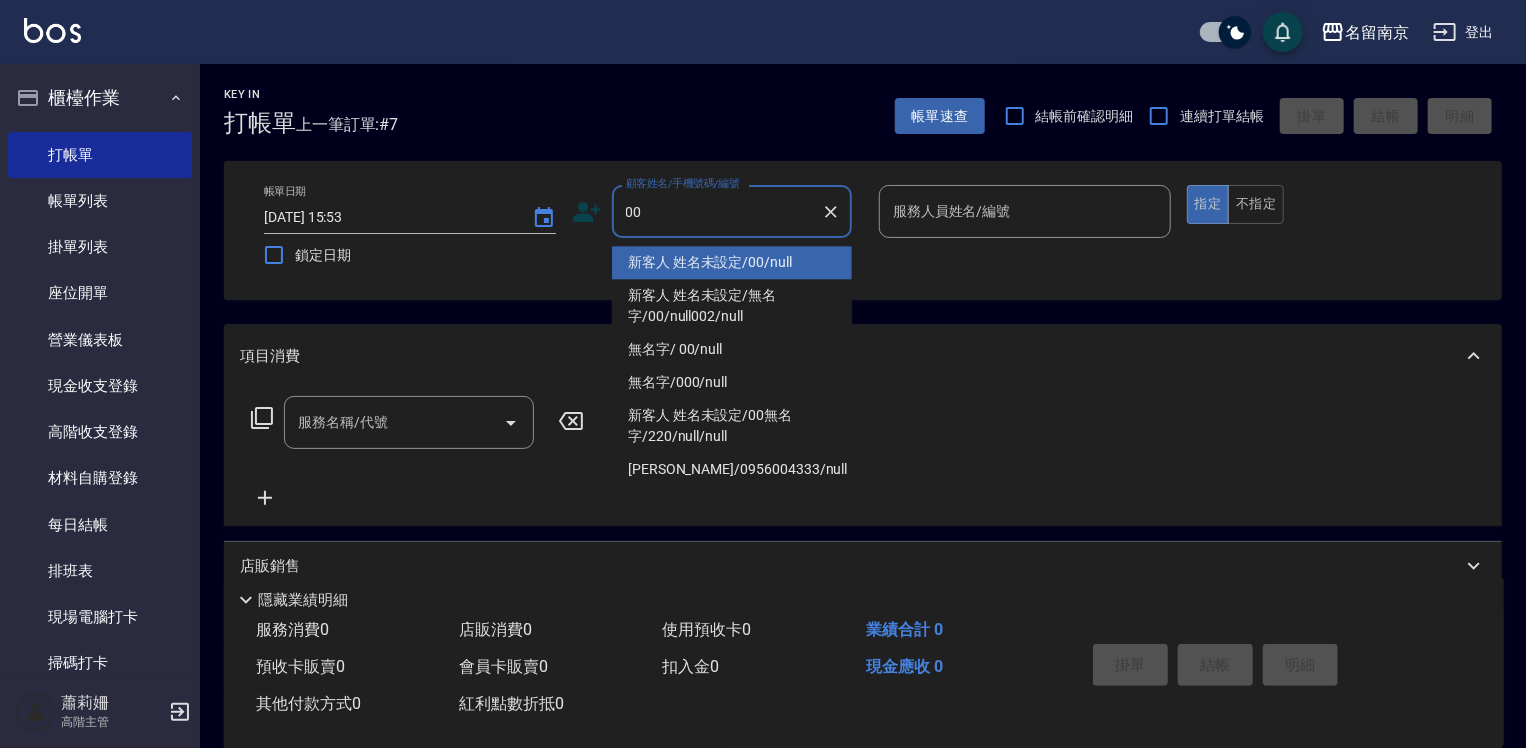 type on "新客人 姓名未設定/00/null" 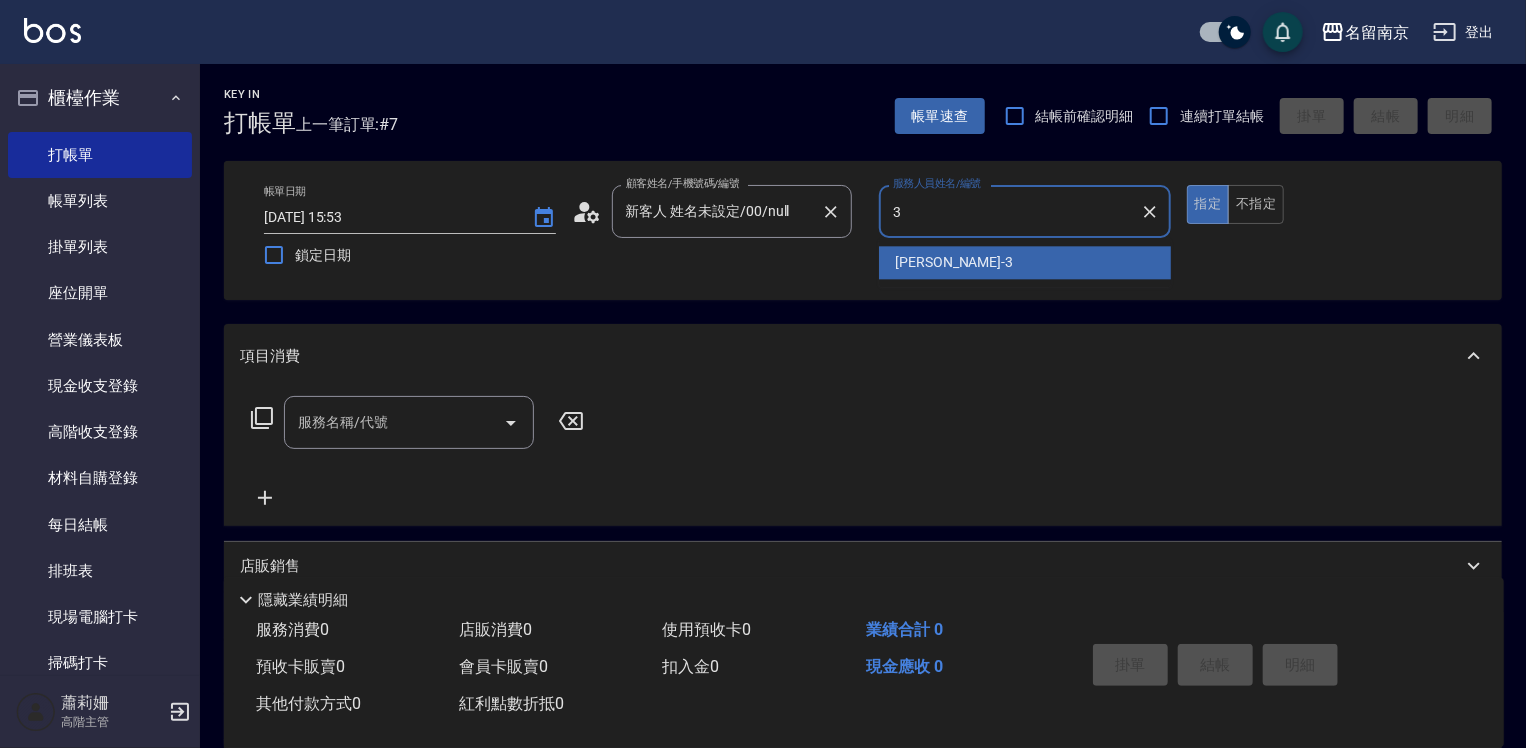 type on "[PERSON_NAME]-3" 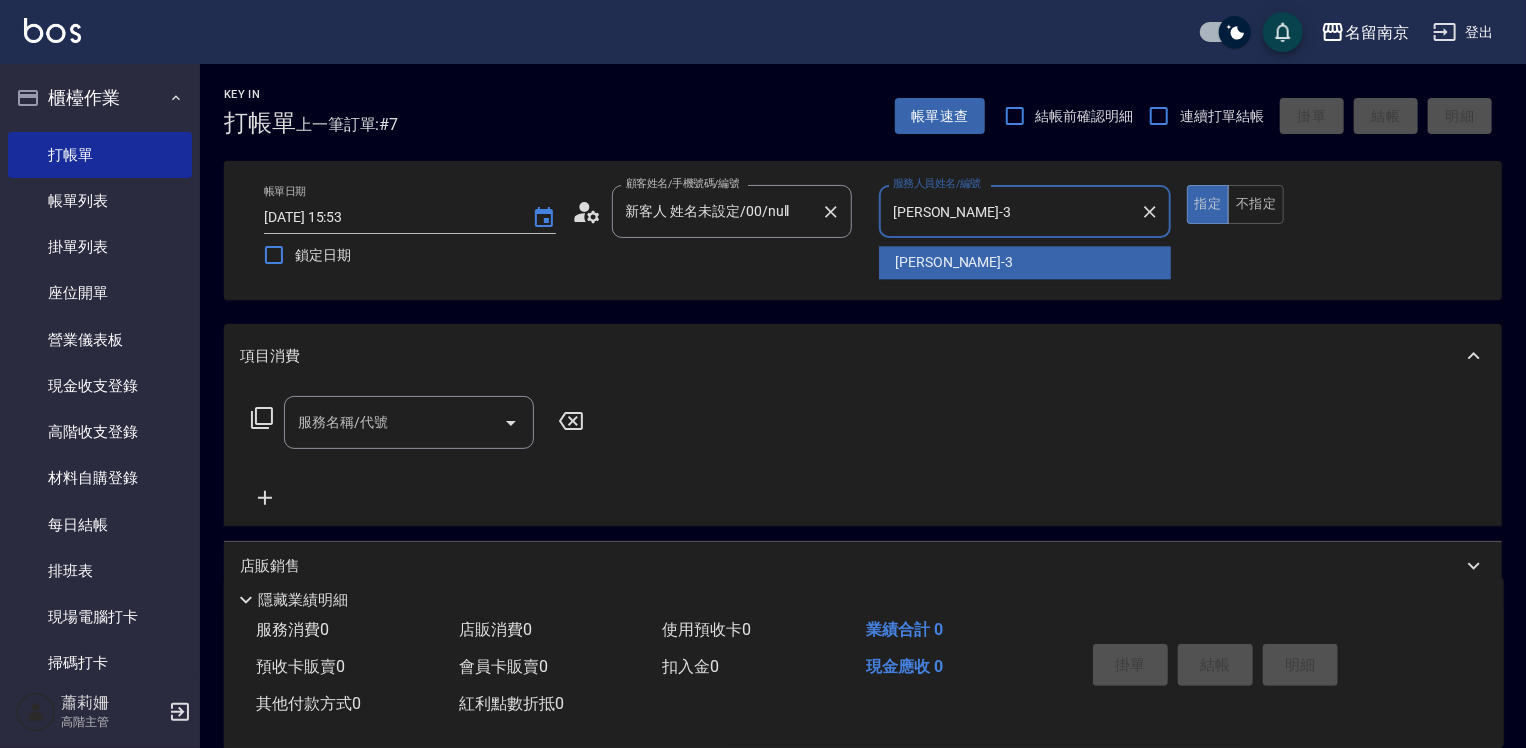 type on "true" 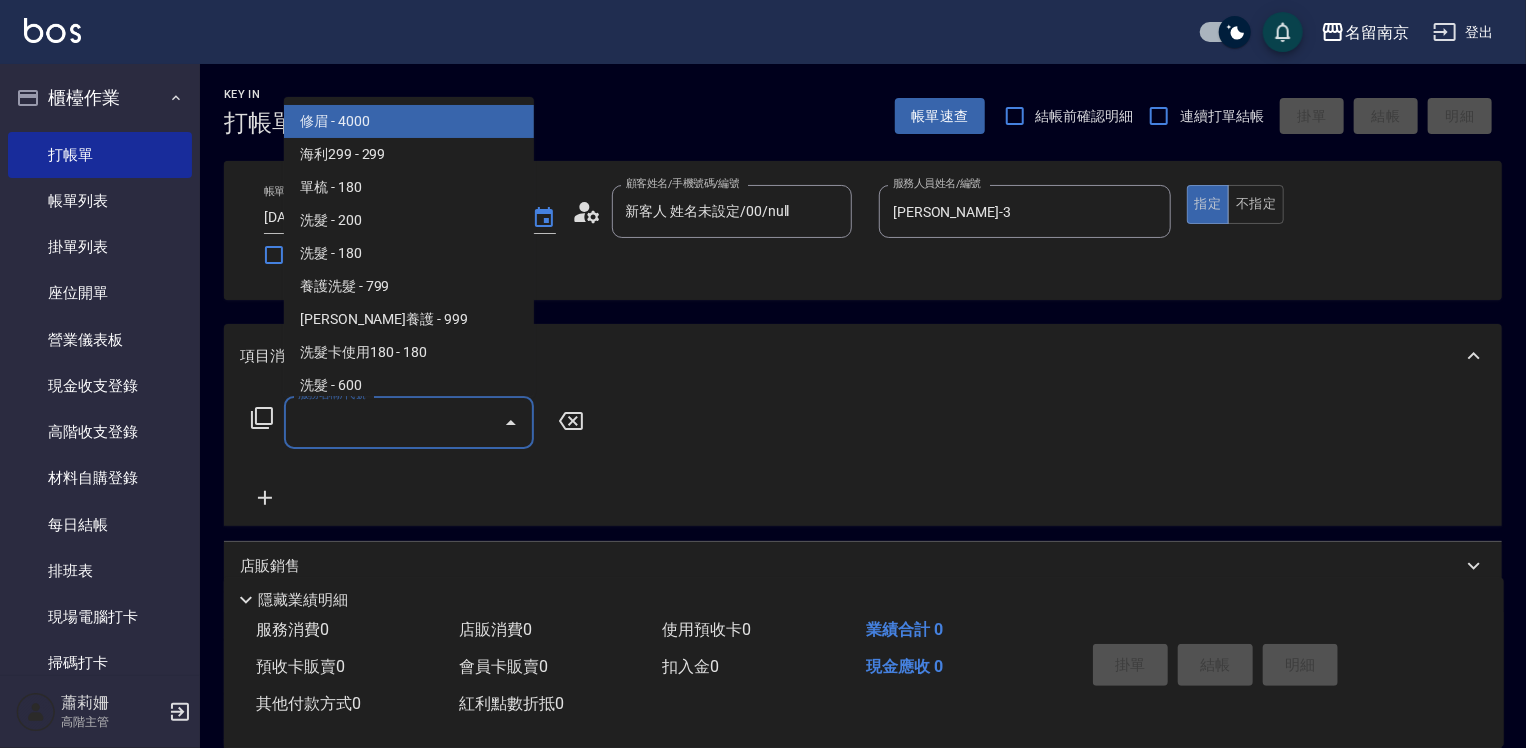 click on "服務名稱/代號" at bounding box center [394, 422] 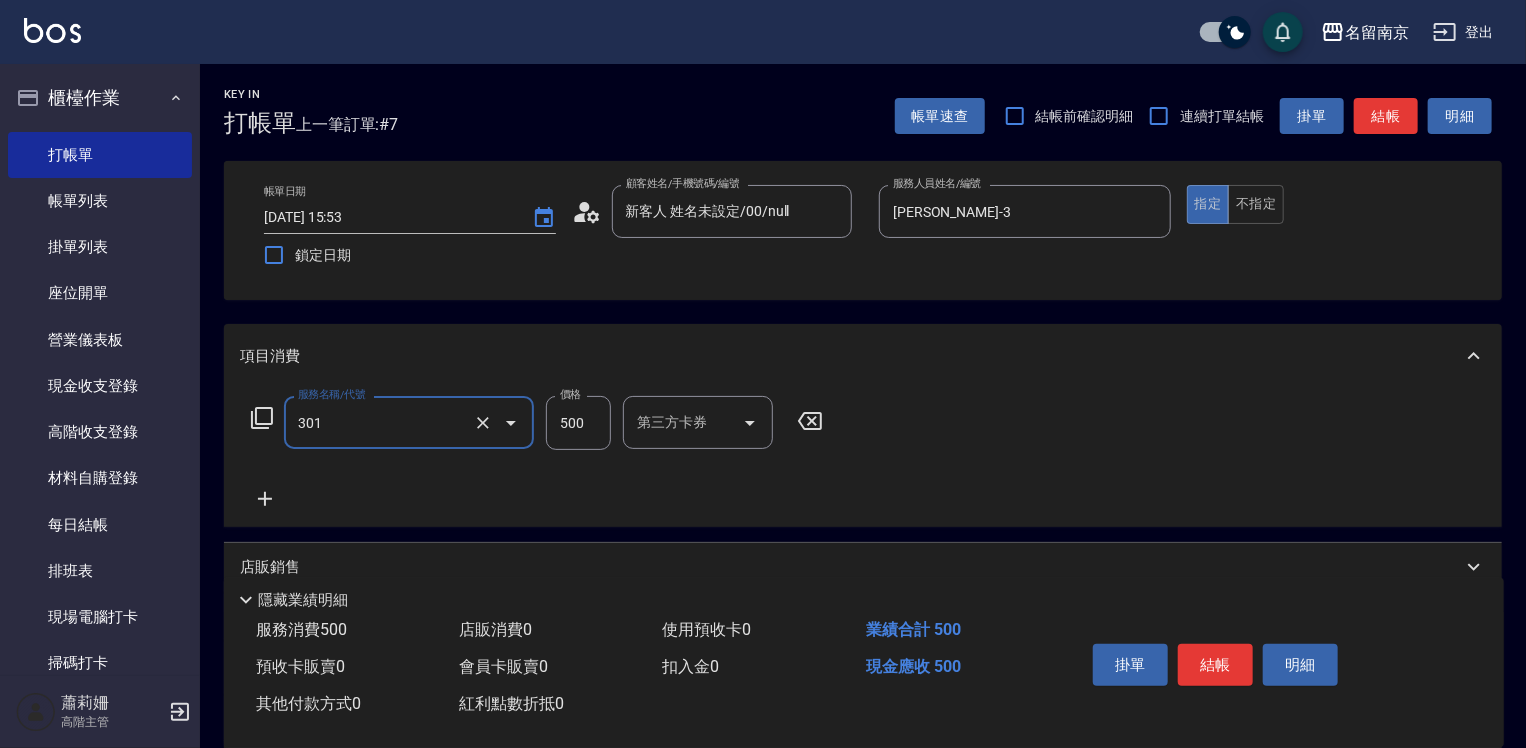 type on "剪髮(301)" 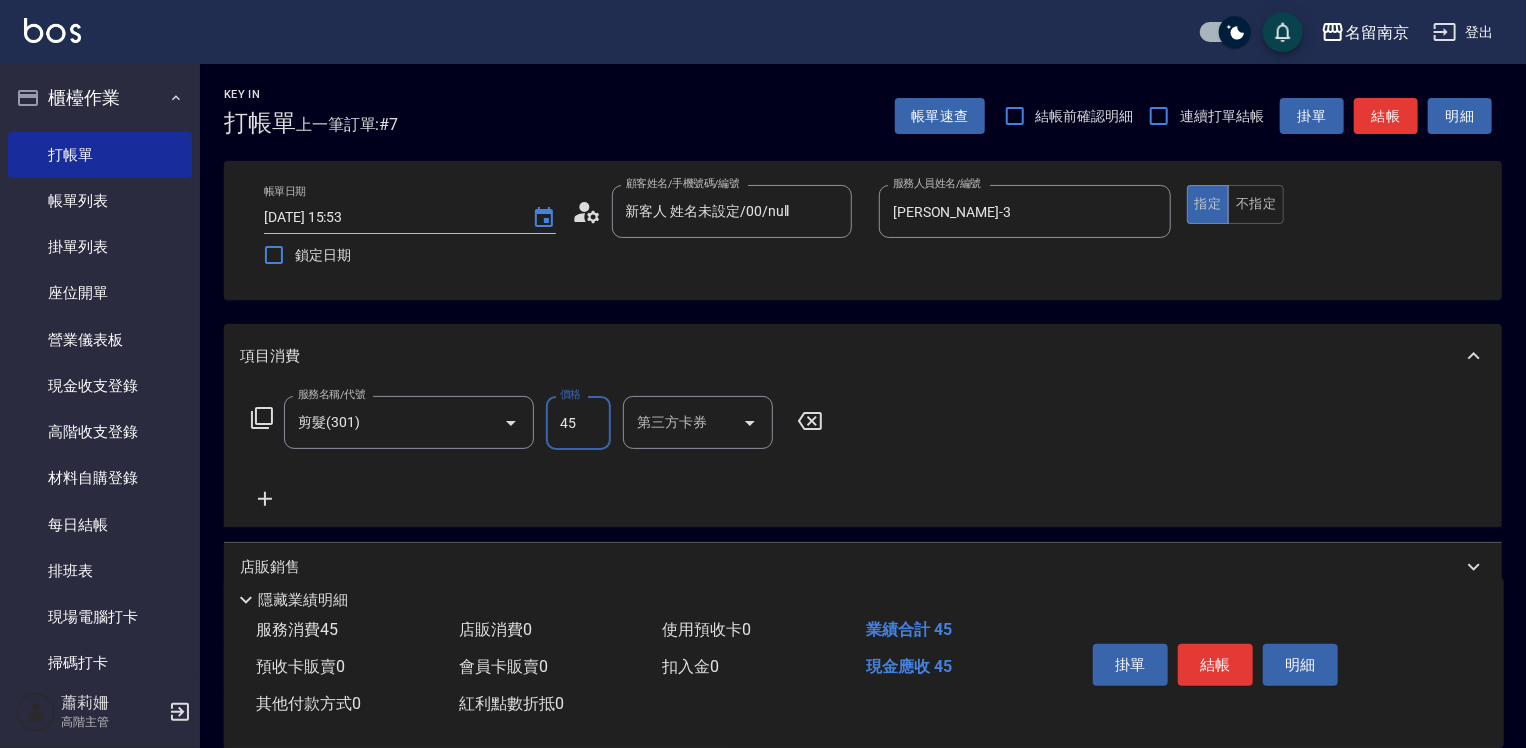 type on "45" 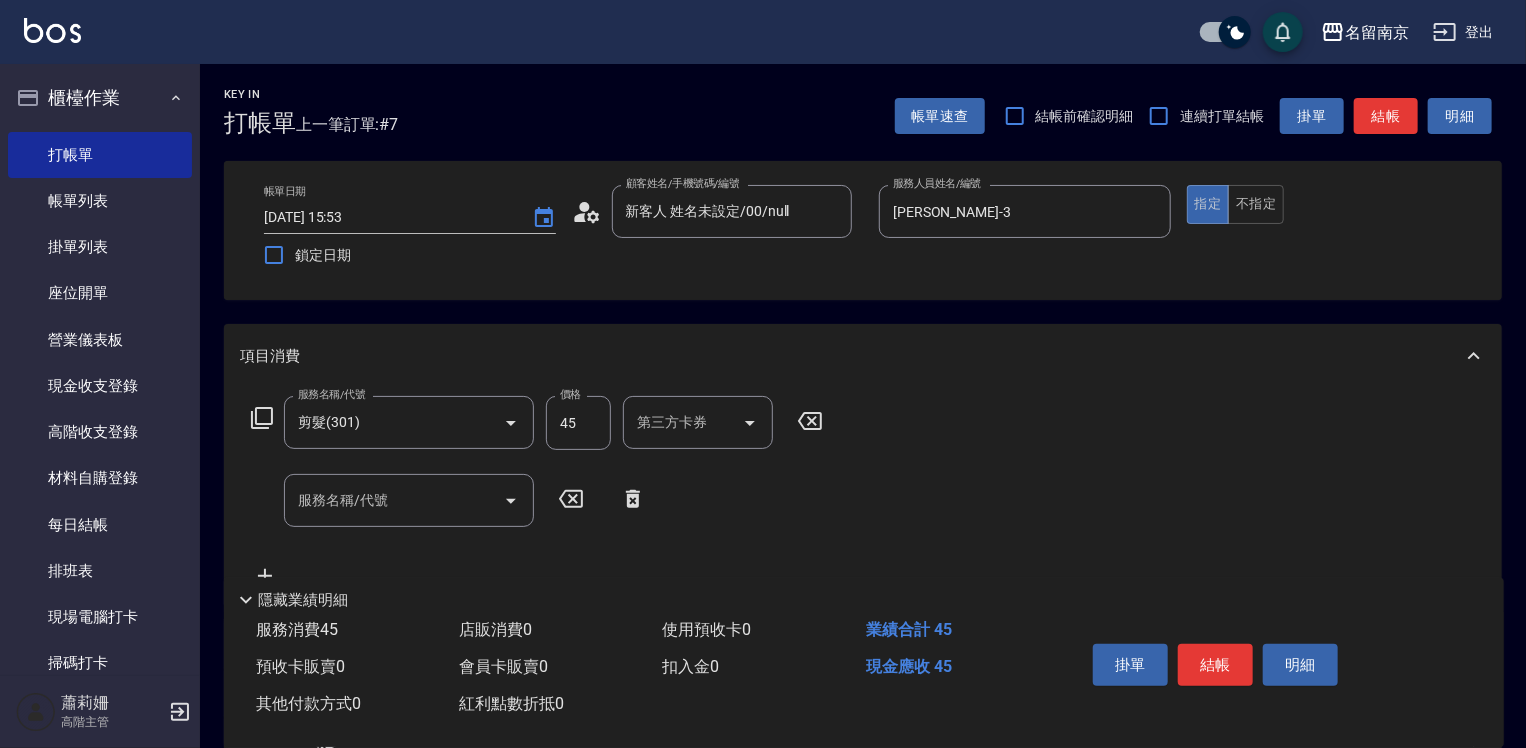 click 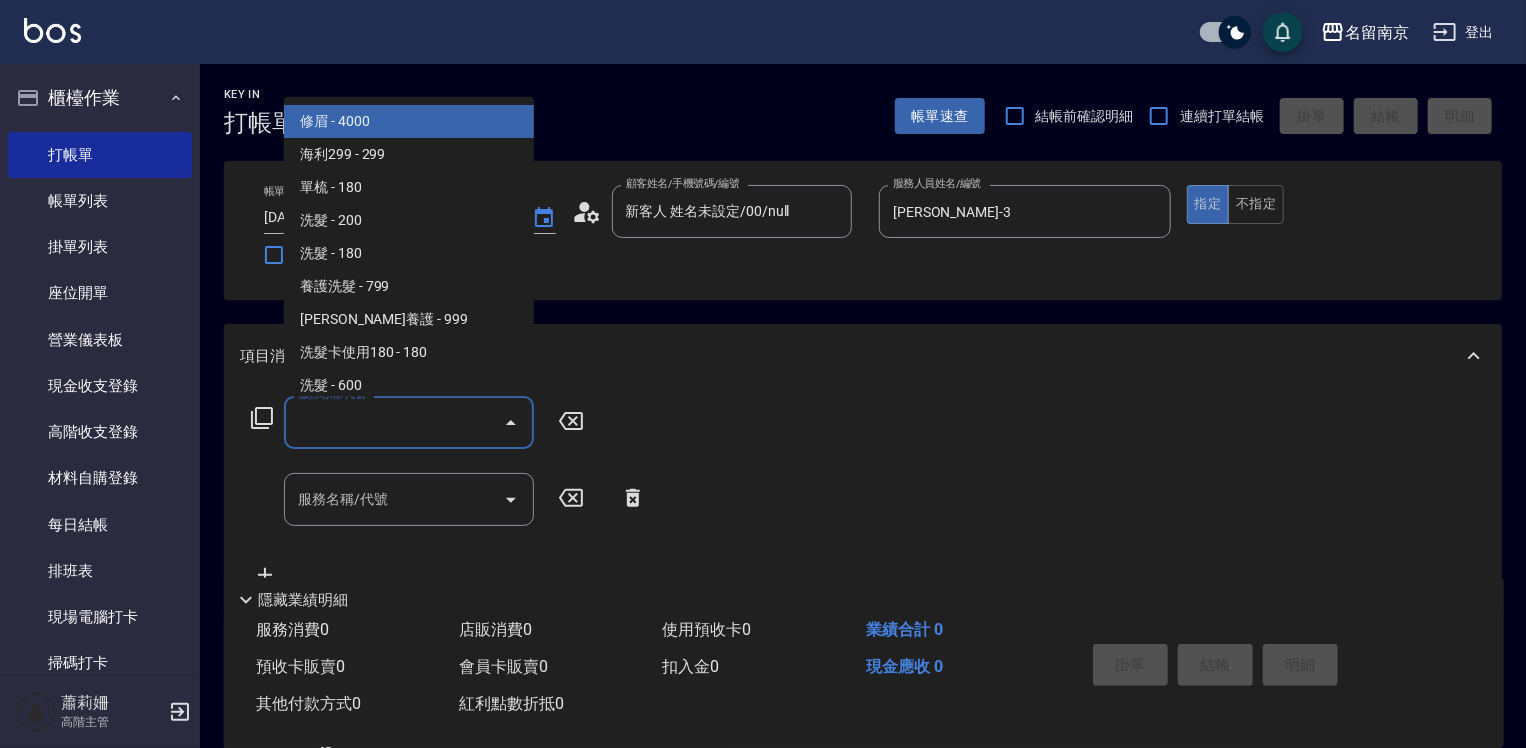 click on "服務名稱/代號" at bounding box center (394, 422) 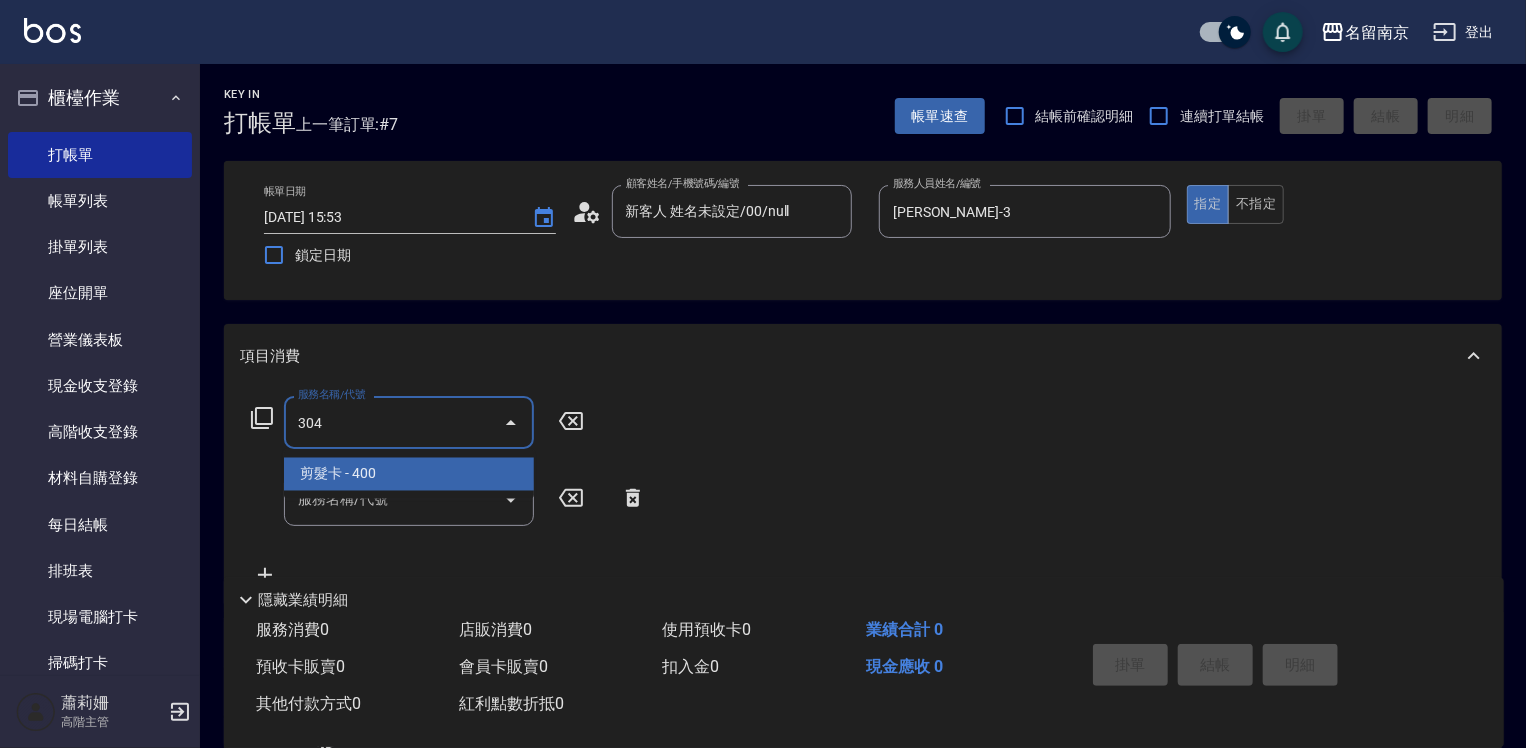 type on "剪髮卡(304)" 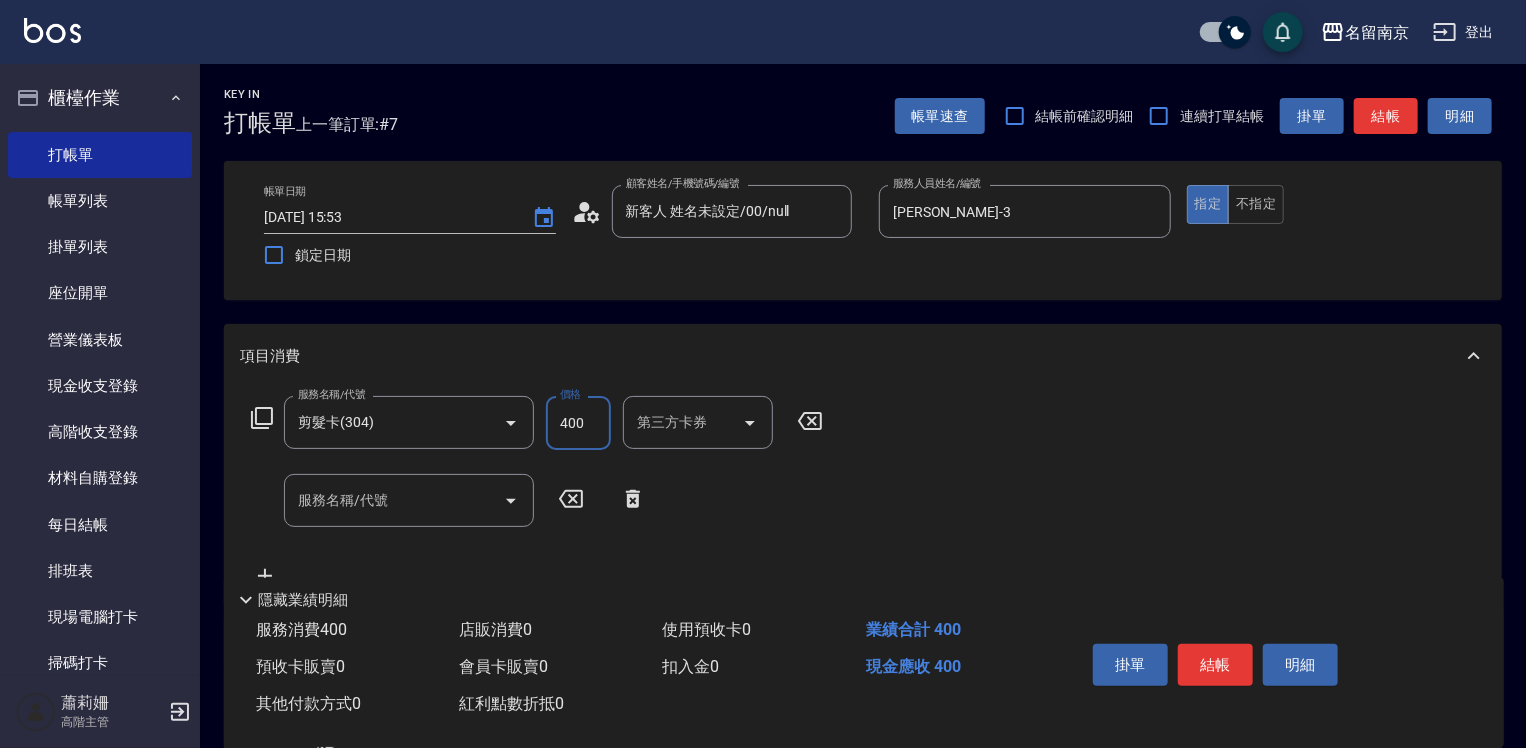click on "400" at bounding box center [578, 423] 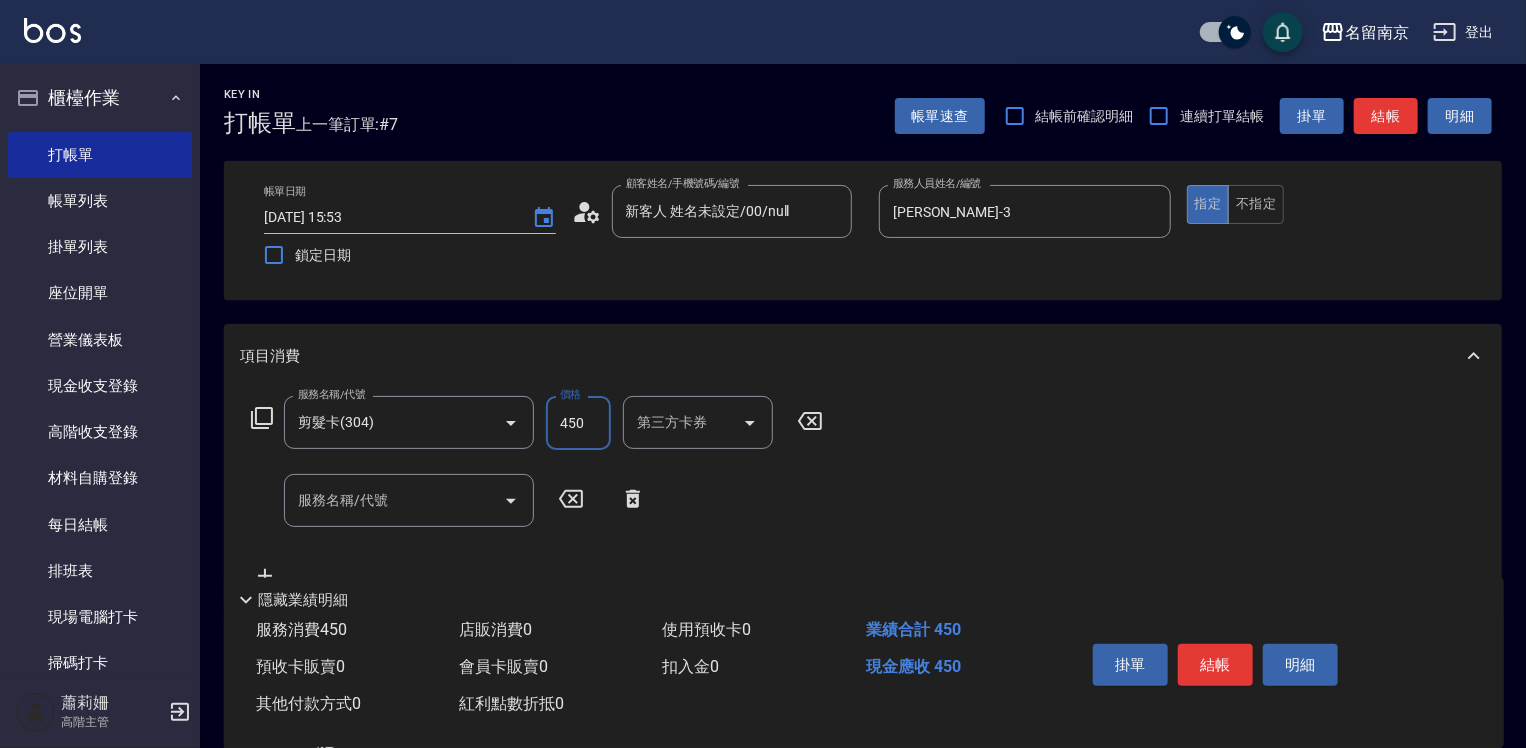type on "450" 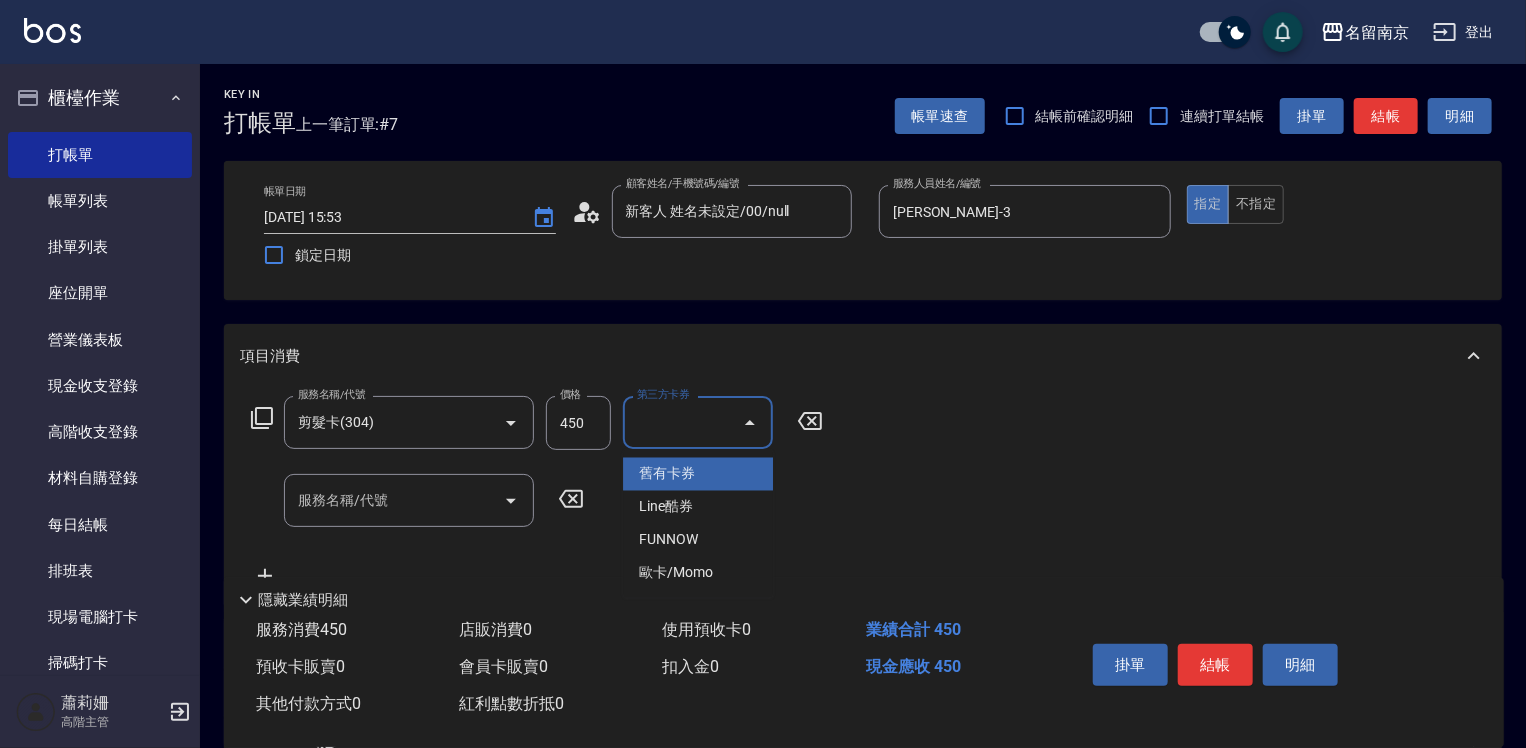 click on "舊有卡券" at bounding box center [698, 474] 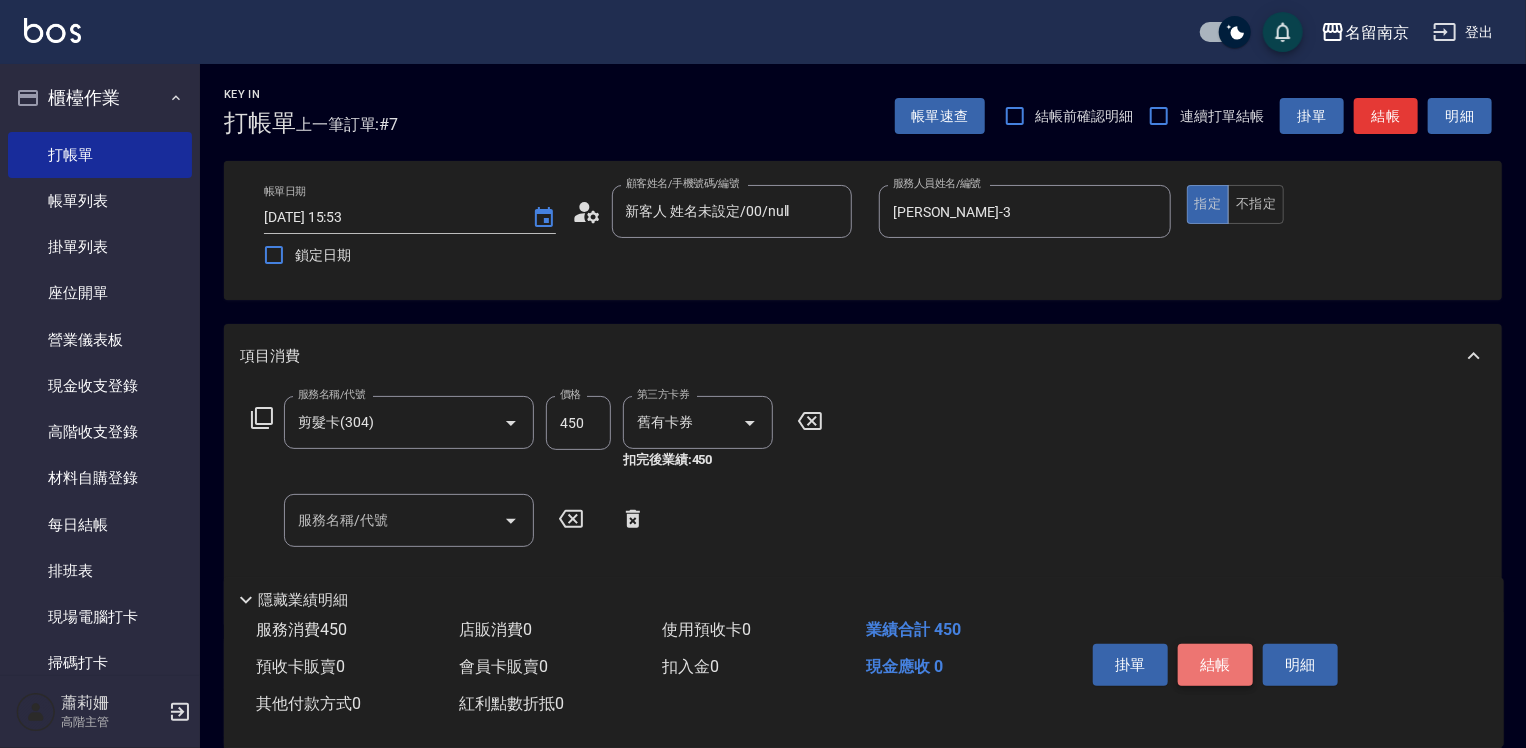 click on "結帳" at bounding box center (1215, 665) 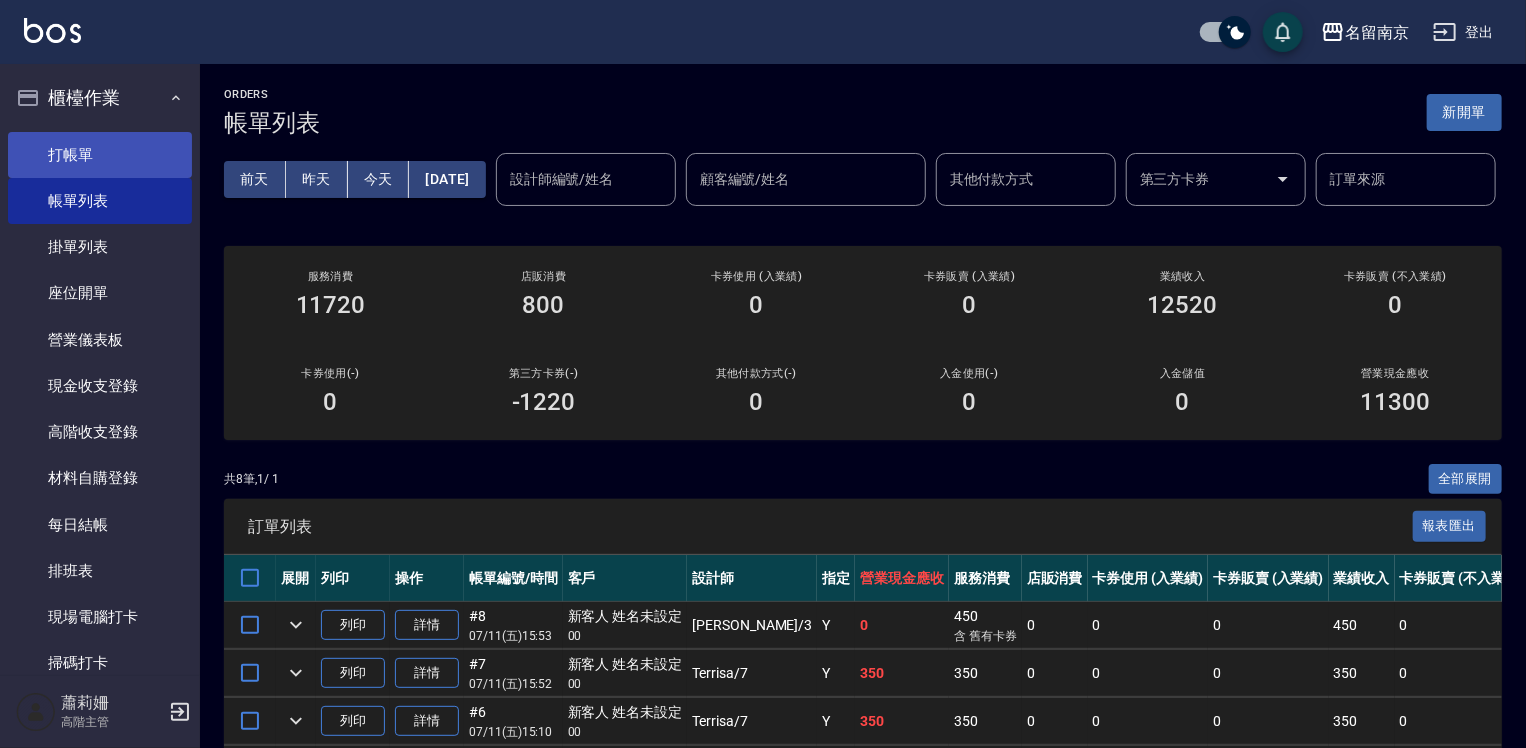 click on "打帳單" at bounding box center (100, 155) 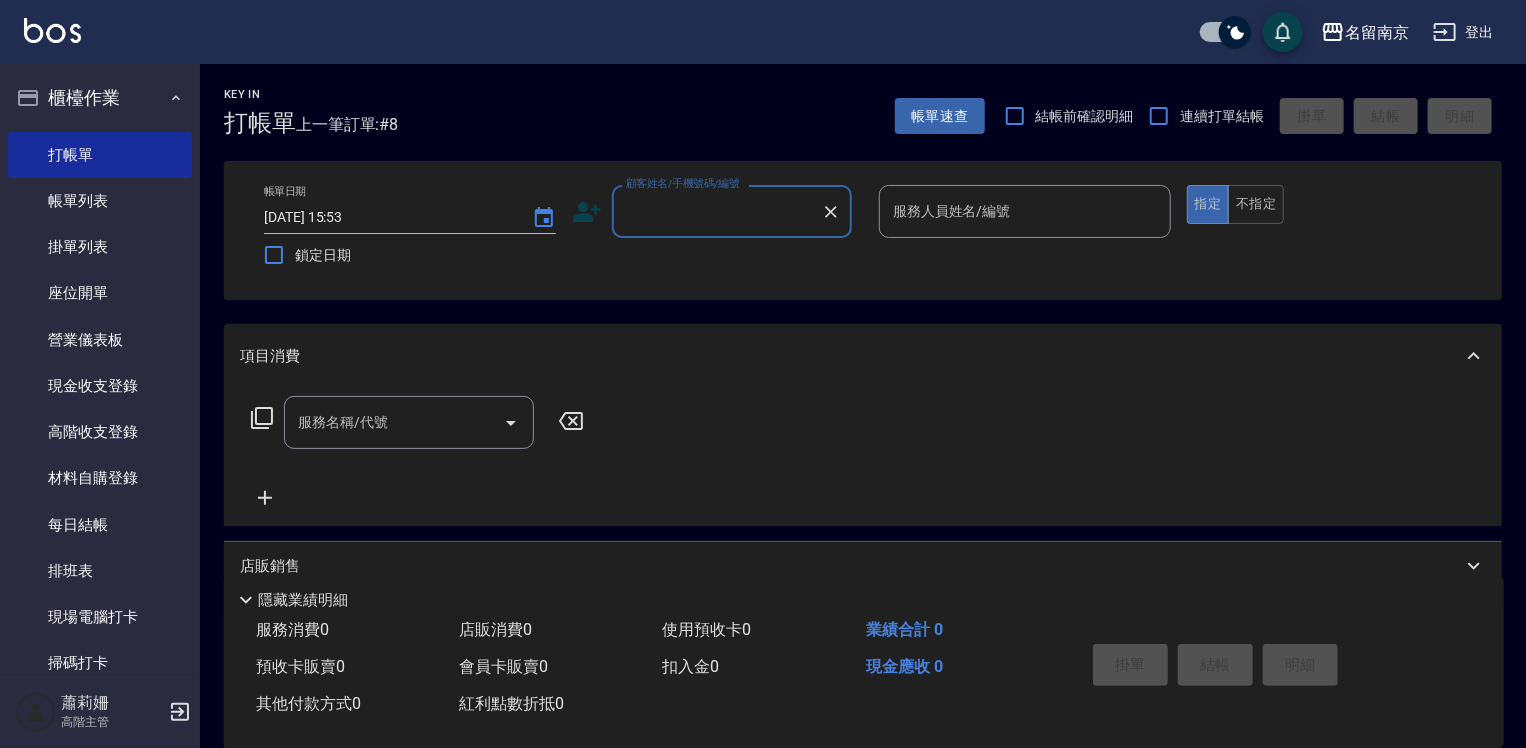 scroll, scrollTop: 400, scrollLeft: 0, axis: vertical 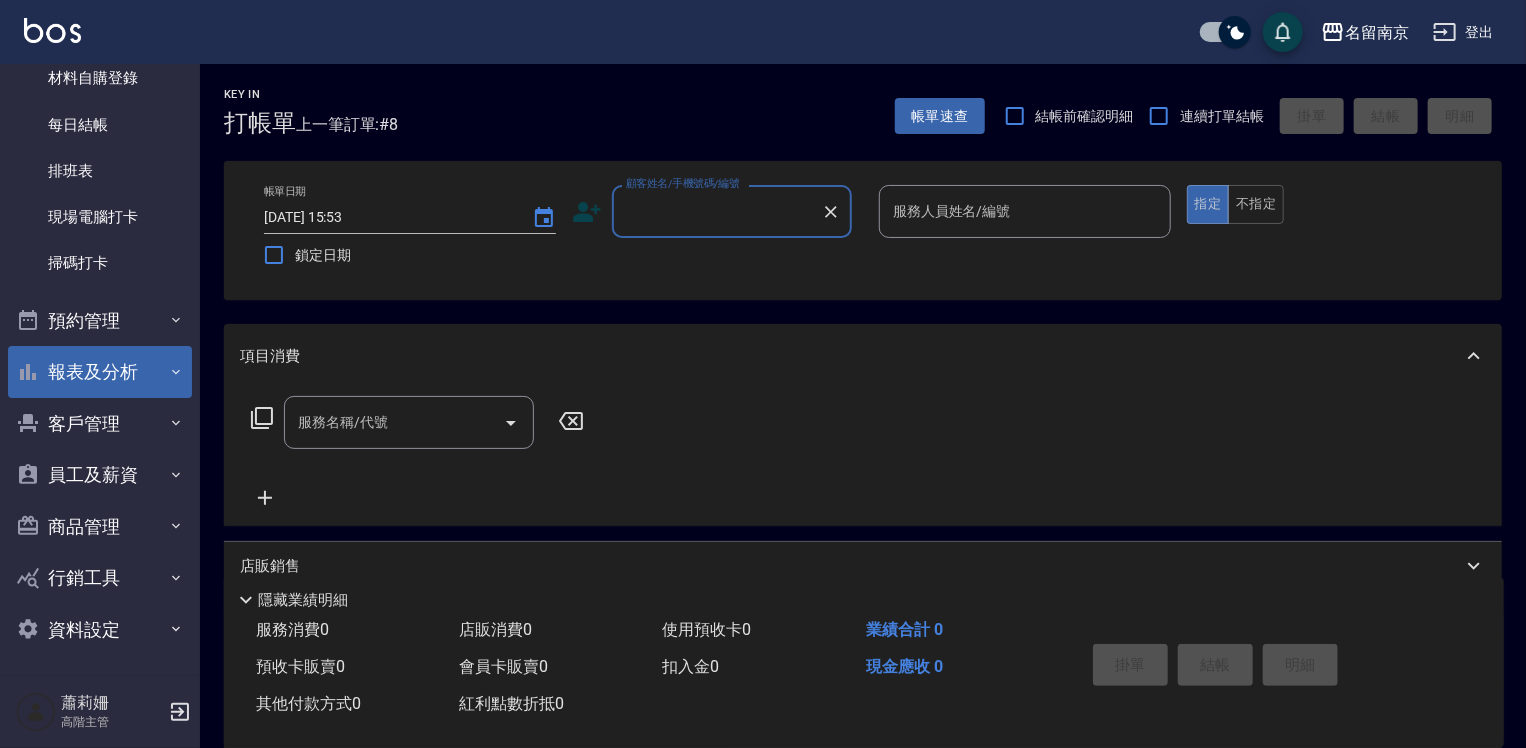 click on "報表及分析" at bounding box center [100, 372] 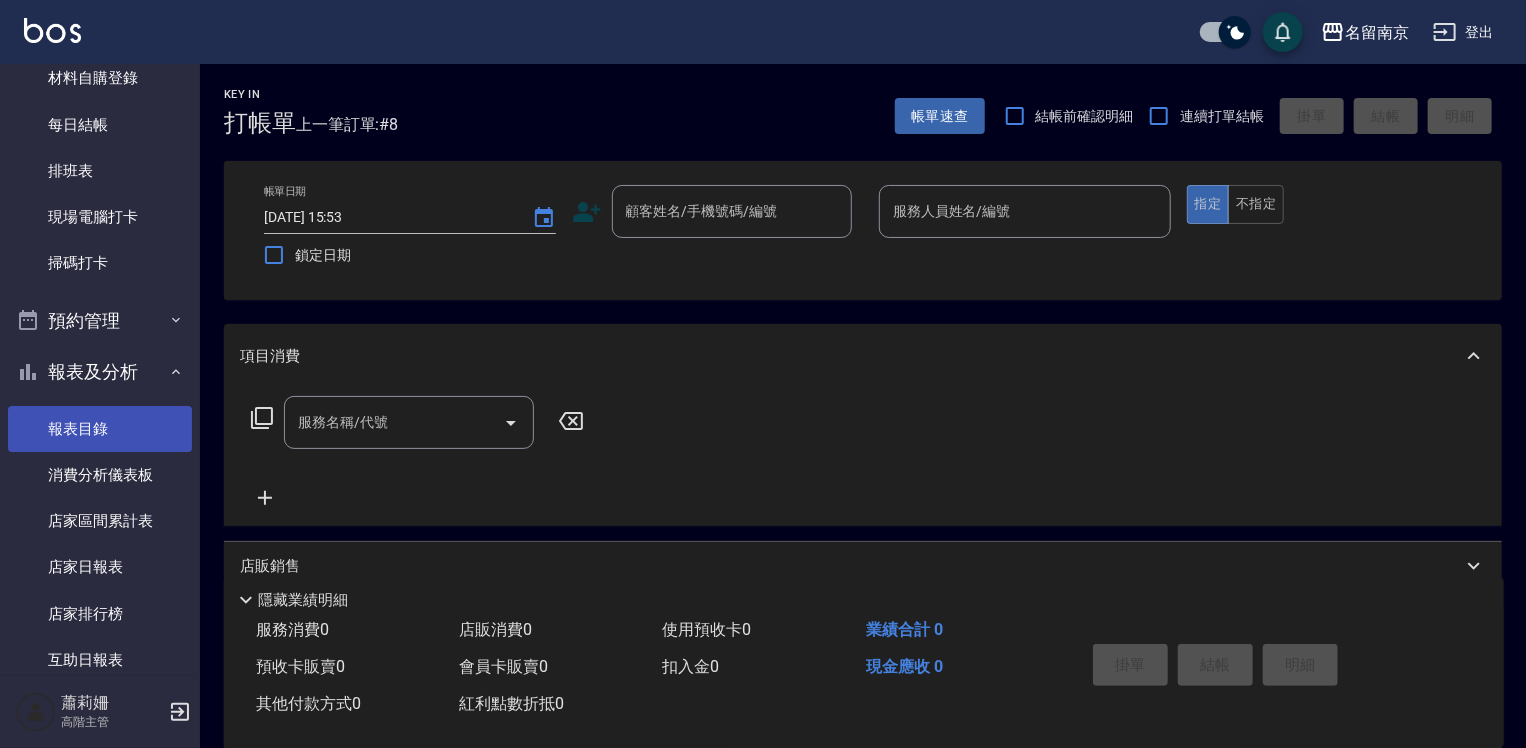 click on "報表目錄" at bounding box center [100, 429] 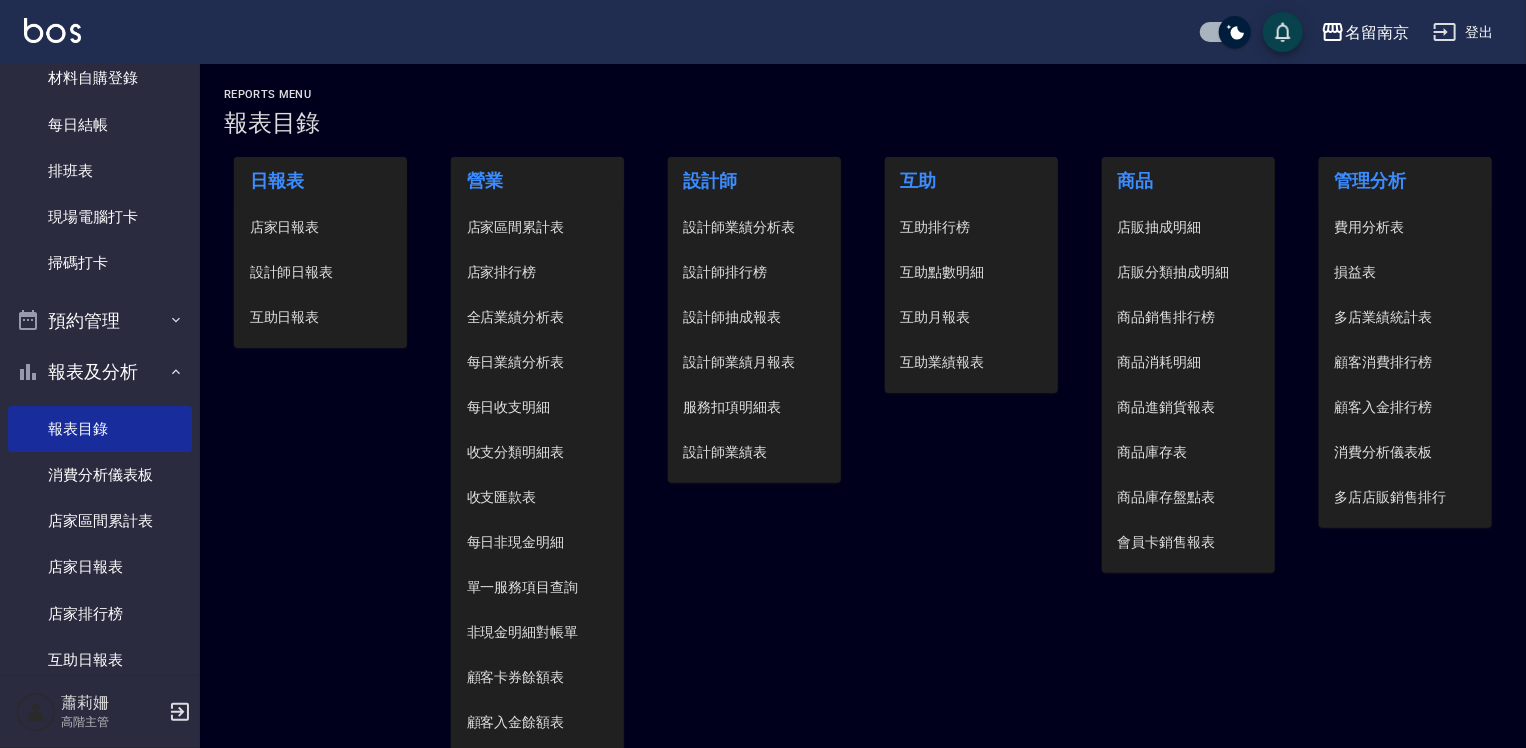 click on "設計師日報表" at bounding box center (321, 272) 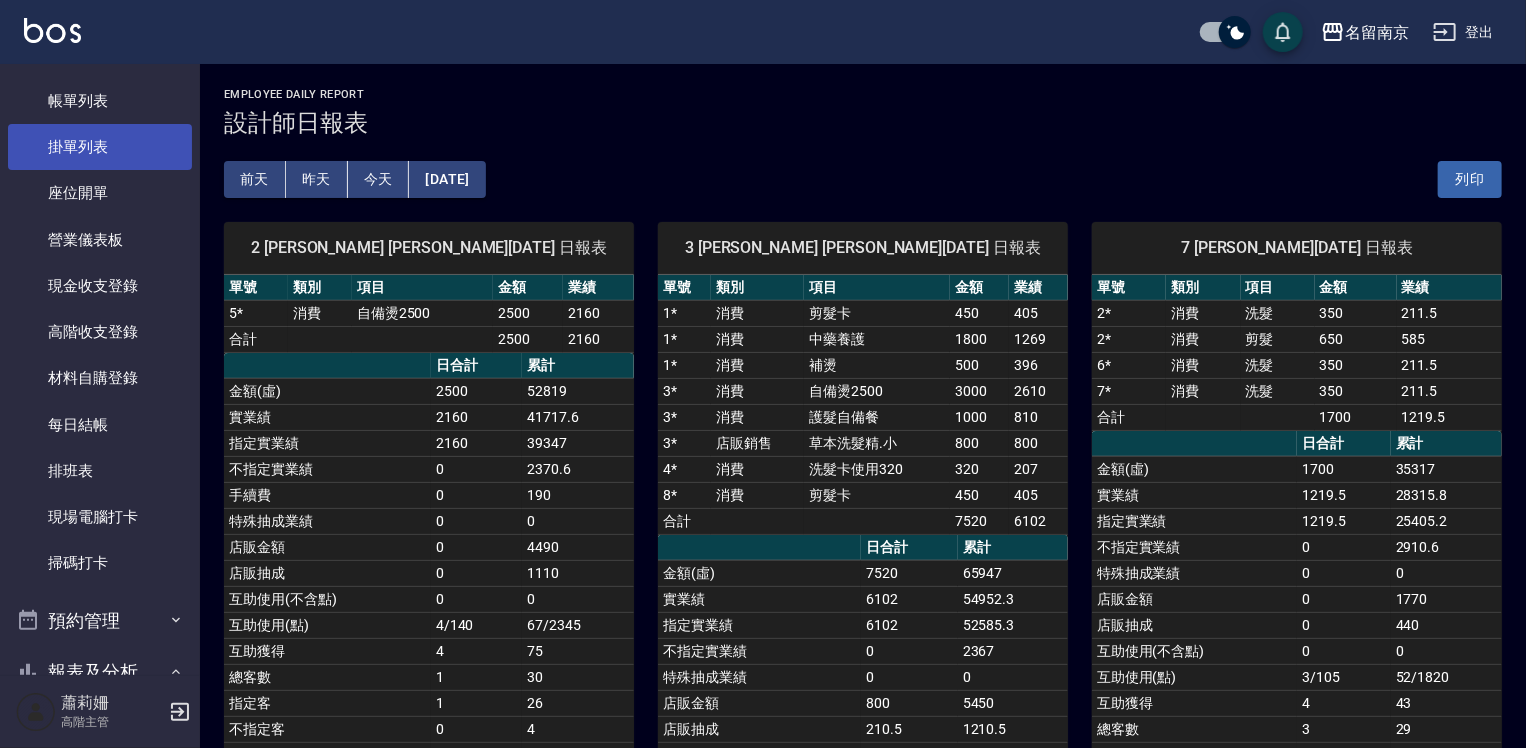 scroll, scrollTop: 0, scrollLeft: 0, axis: both 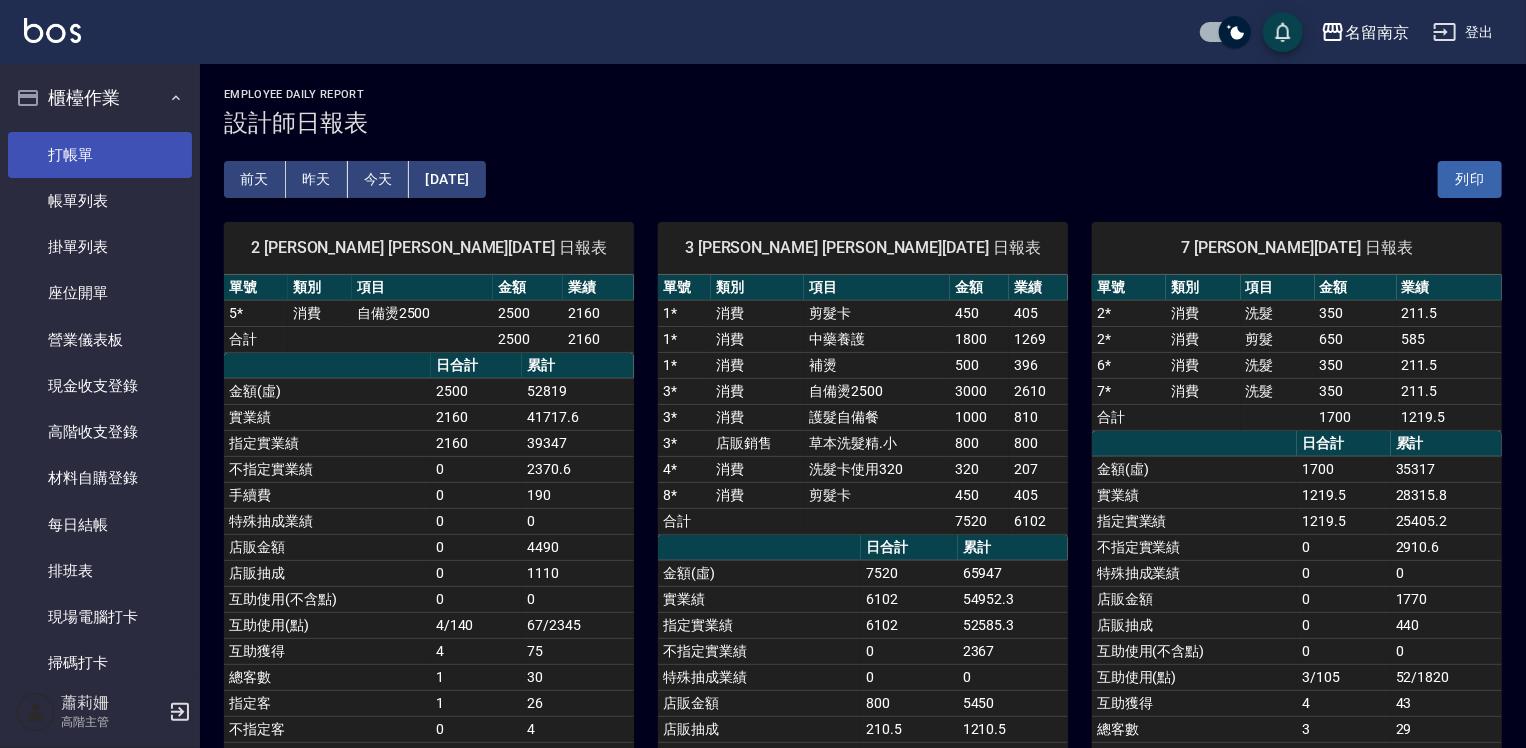 click on "打帳單" at bounding box center [100, 155] 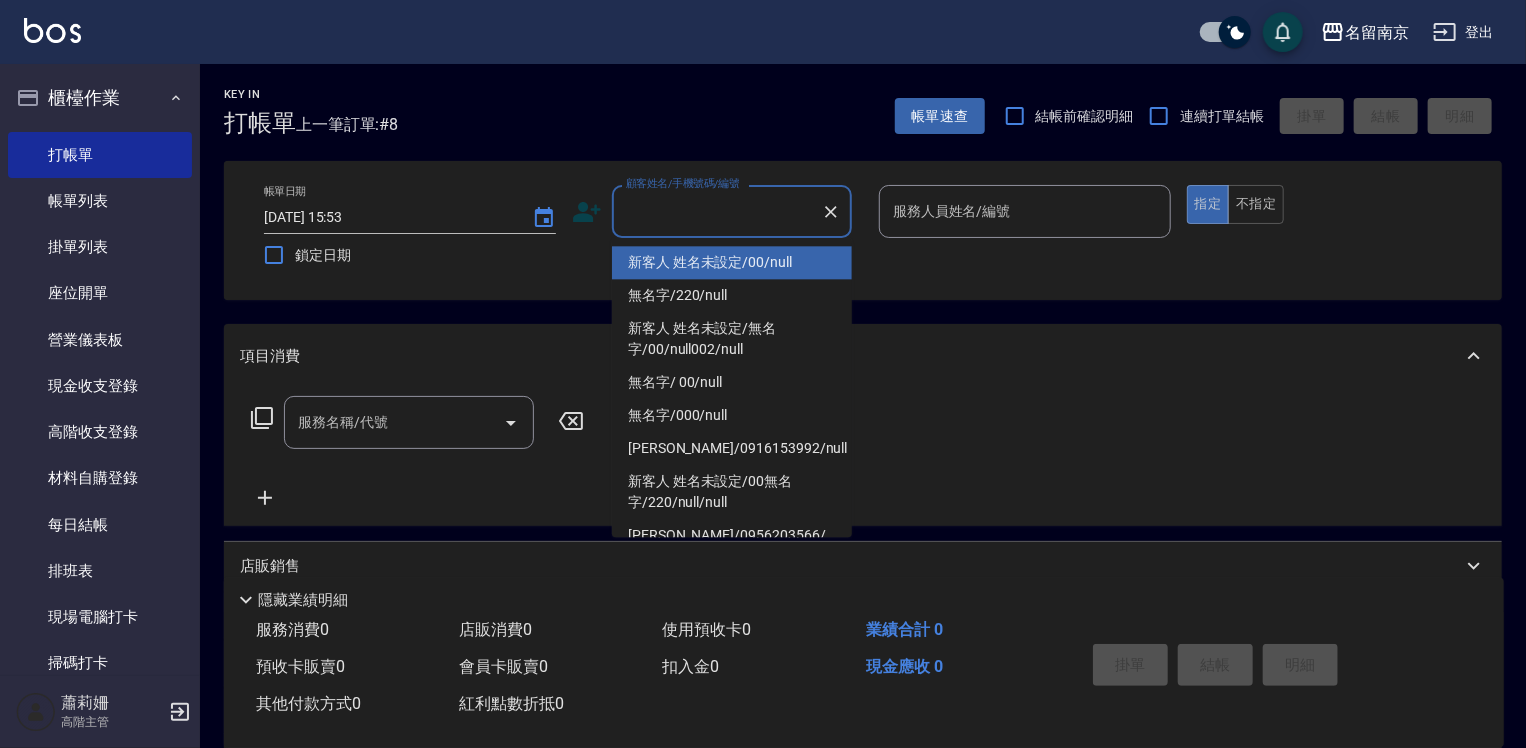 click on "顧客姓名/手機號碼/編號" at bounding box center (717, 211) 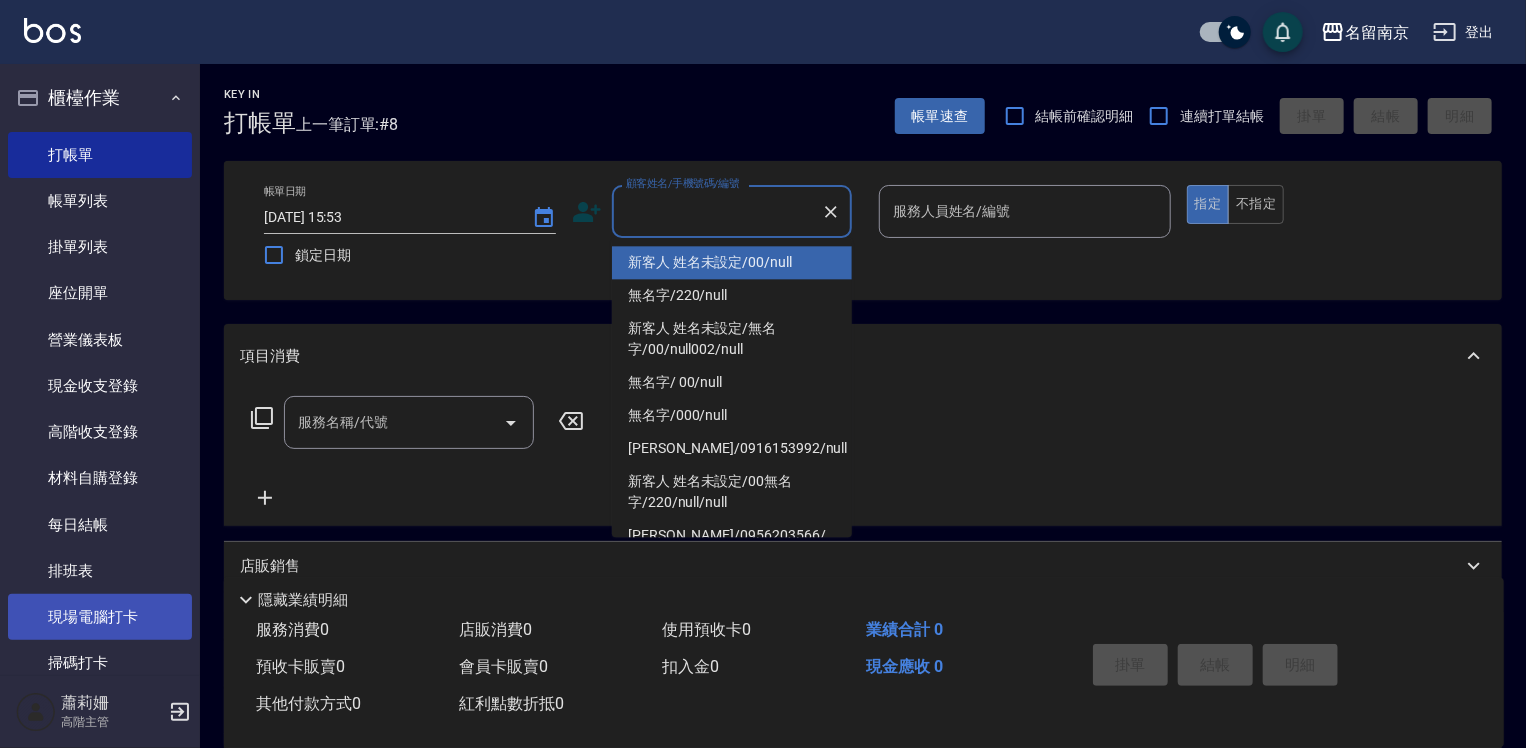 scroll, scrollTop: 200, scrollLeft: 0, axis: vertical 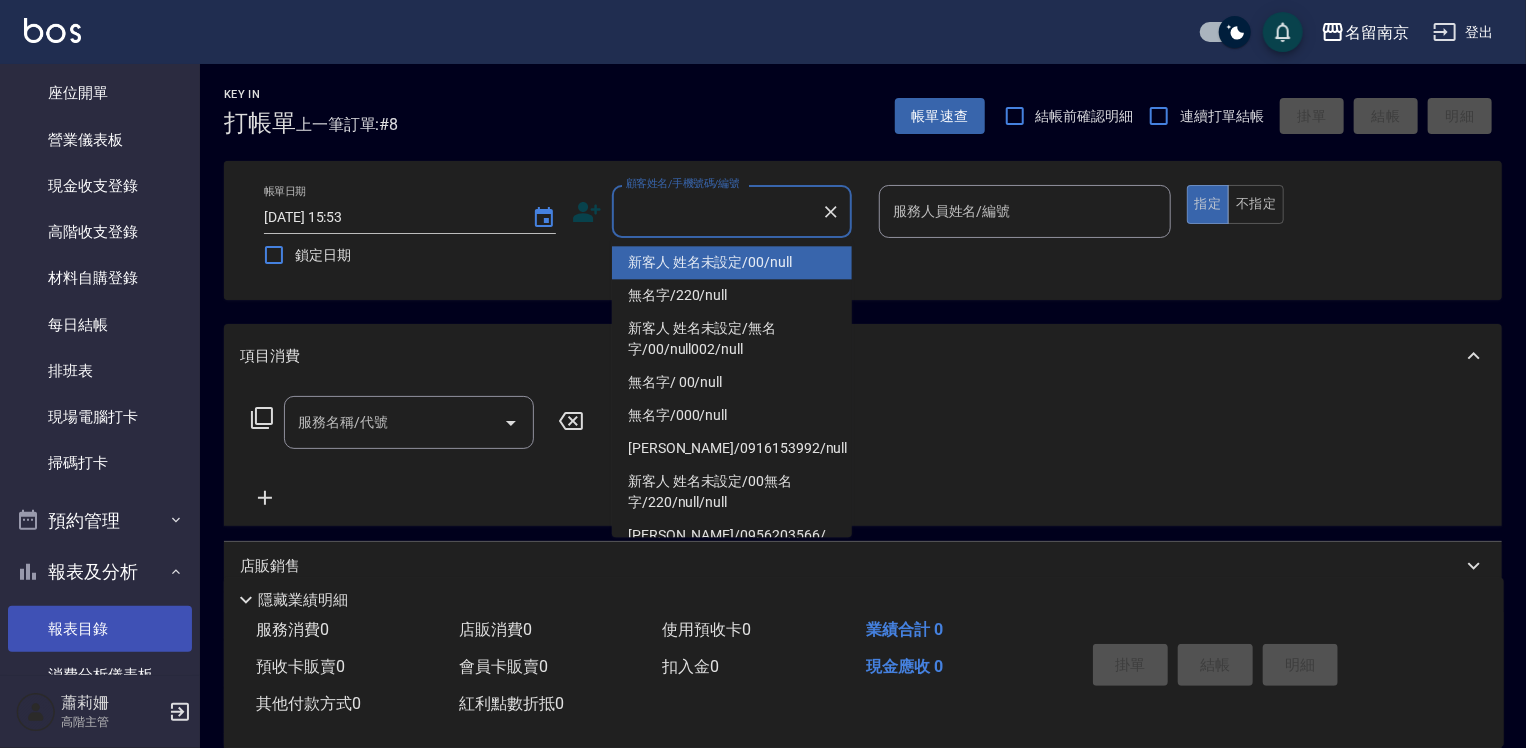 click on "報表目錄" at bounding box center (100, 629) 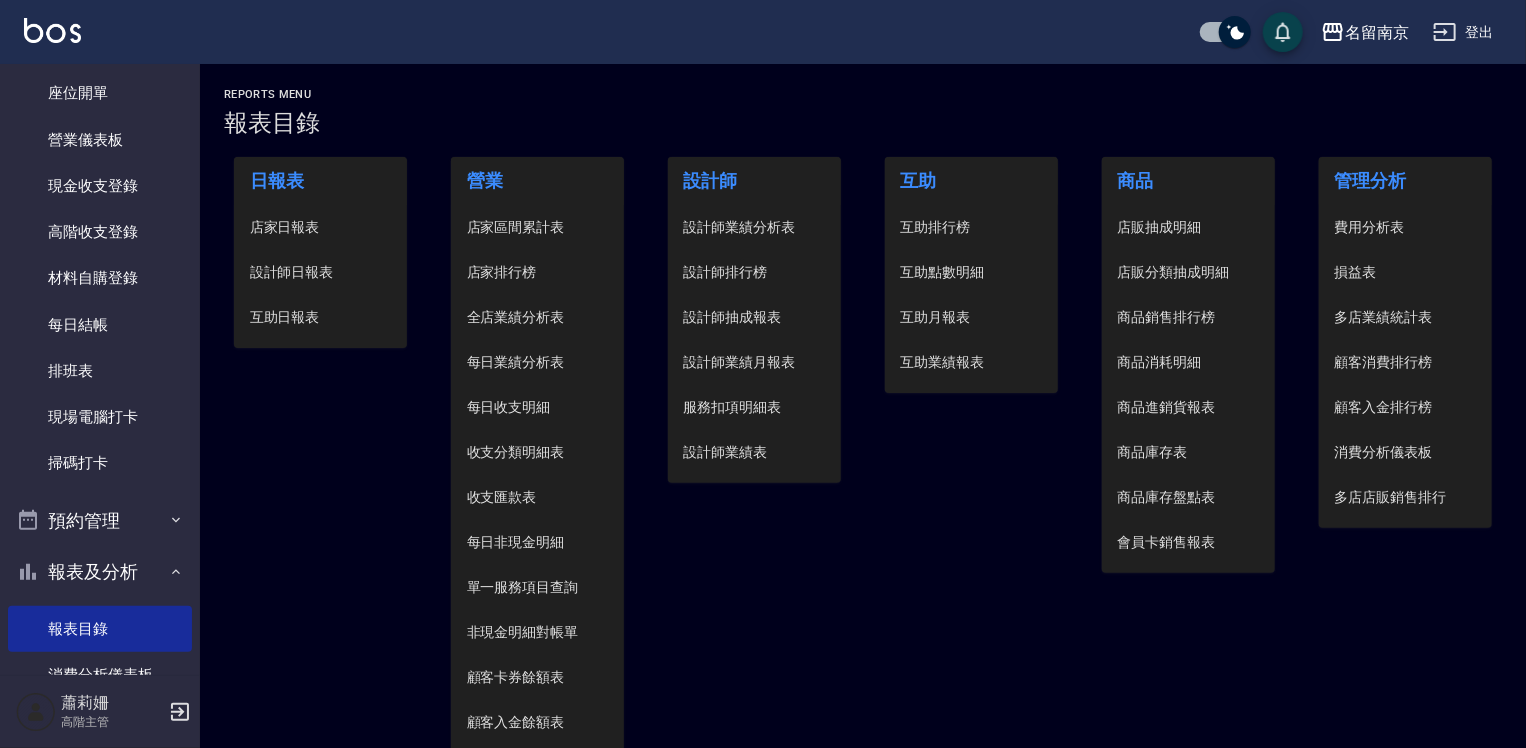 click on "設計師日報表" at bounding box center (321, 272) 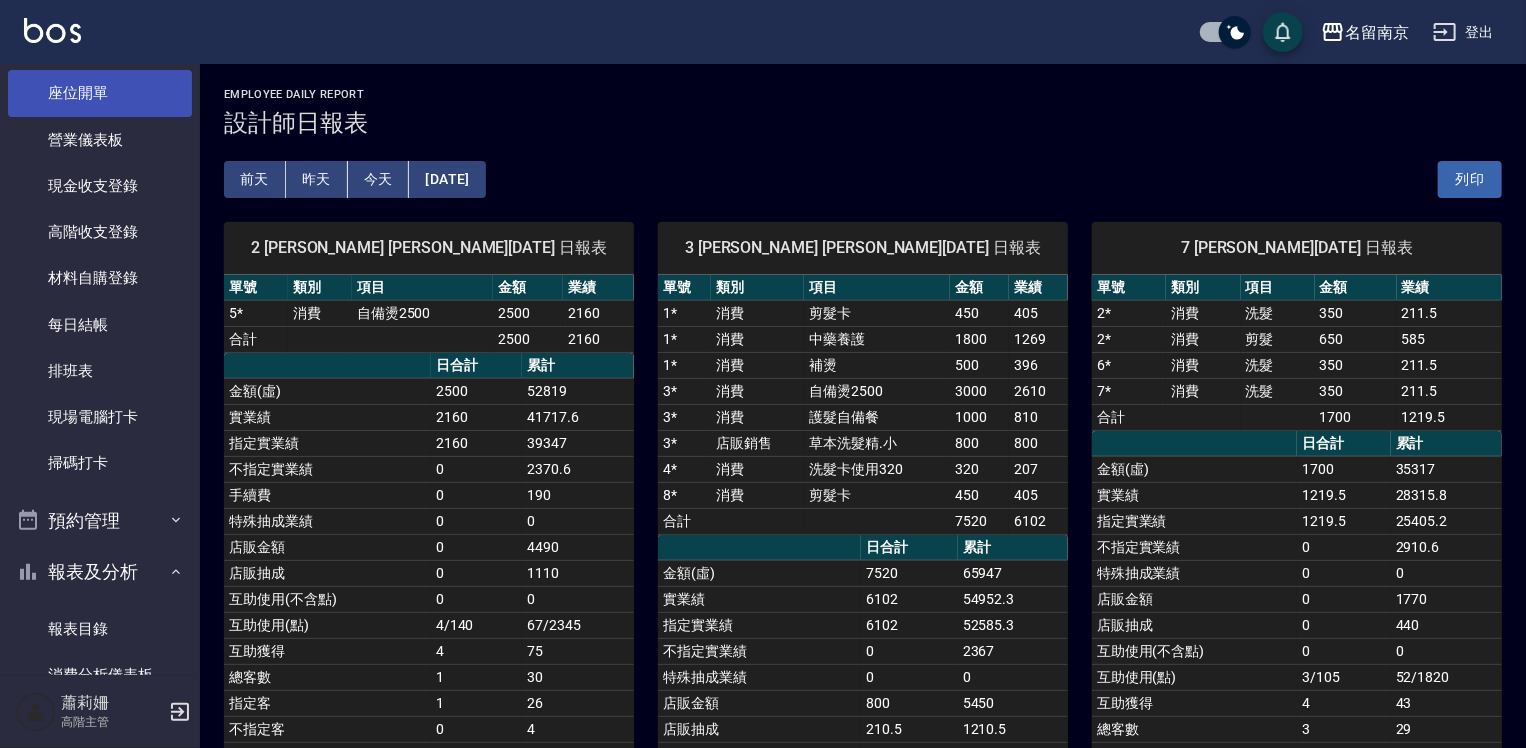 scroll, scrollTop: 0, scrollLeft: 0, axis: both 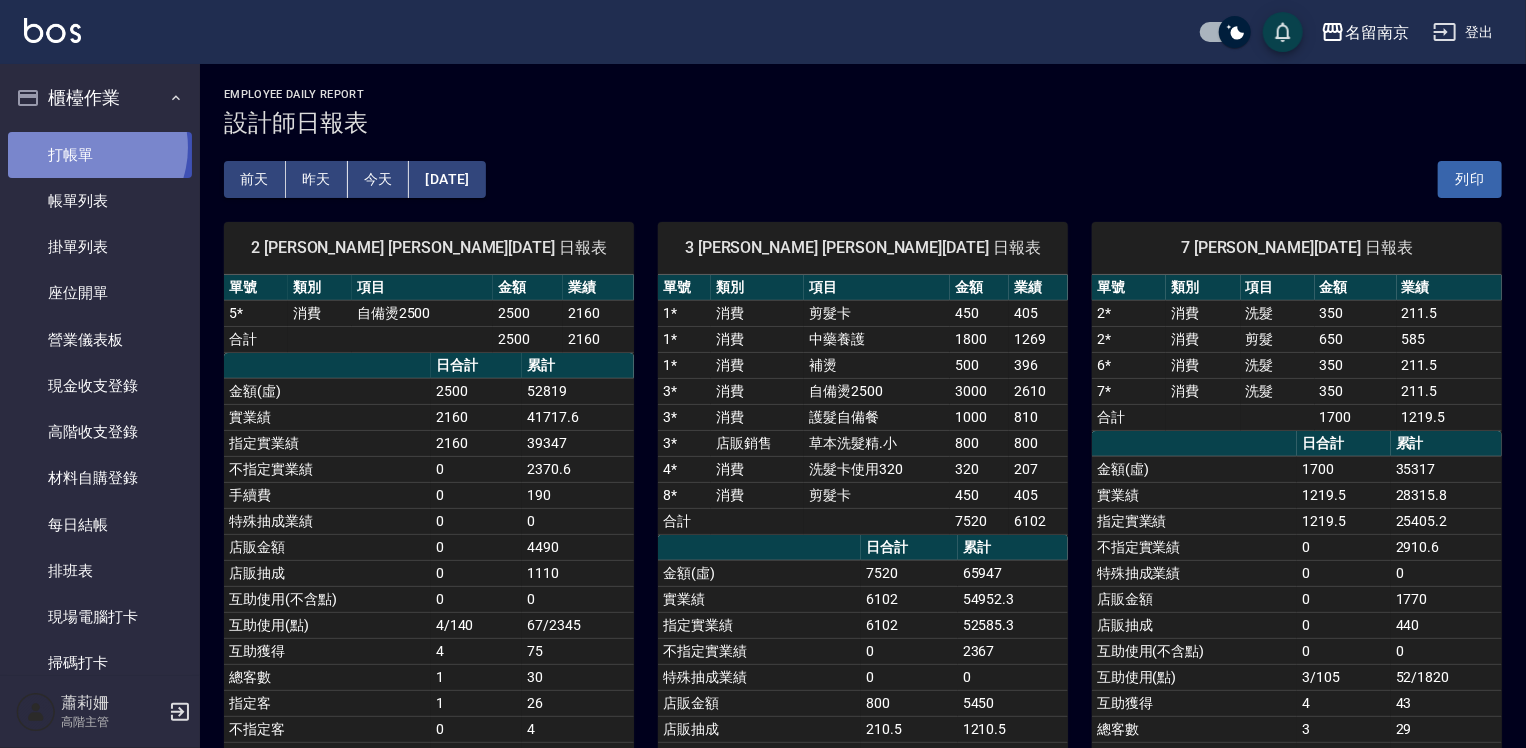 click on "打帳單" at bounding box center [100, 155] 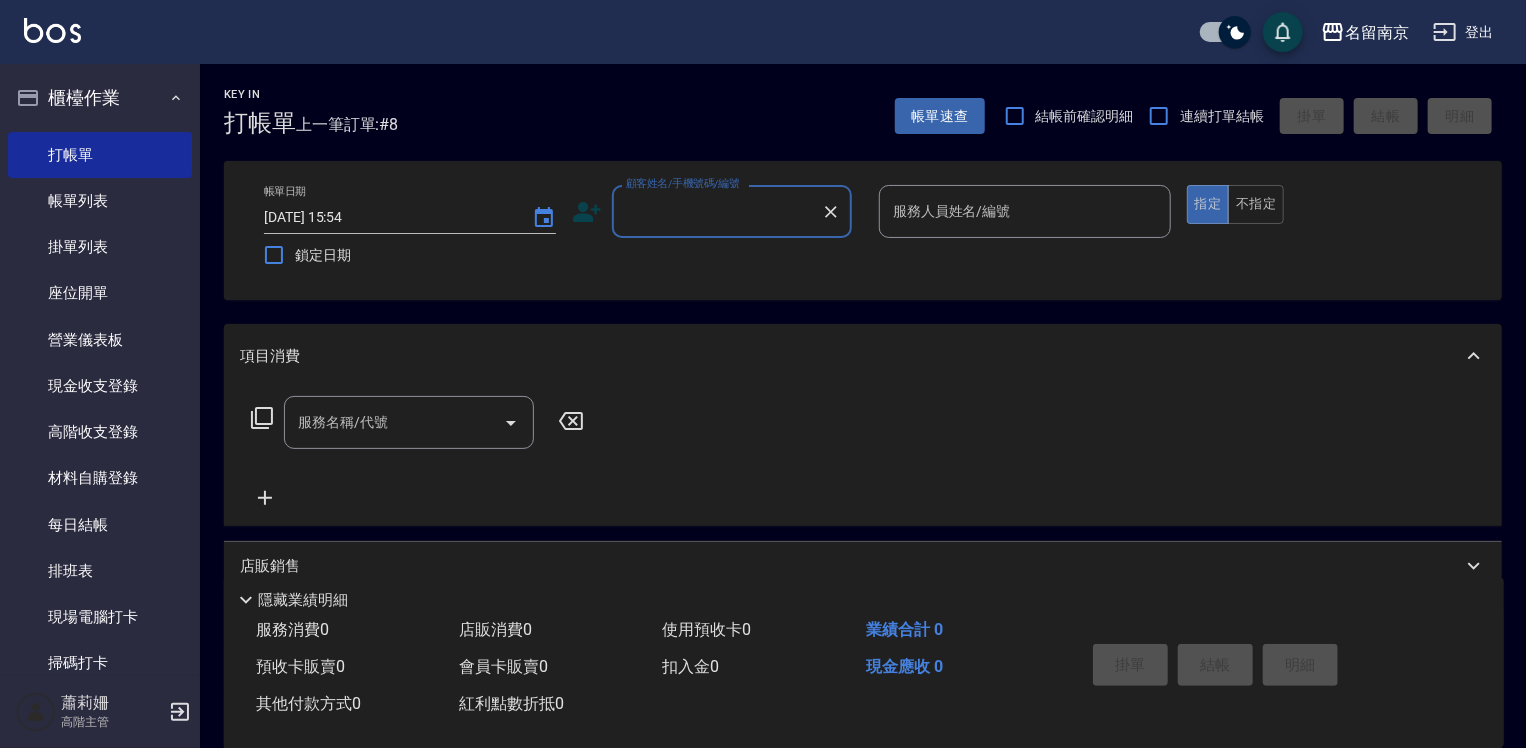 drag, startPoint x: 735, startPoint y: 232, endPoint x: 776, endPoint y: 216, distance: 44.011364 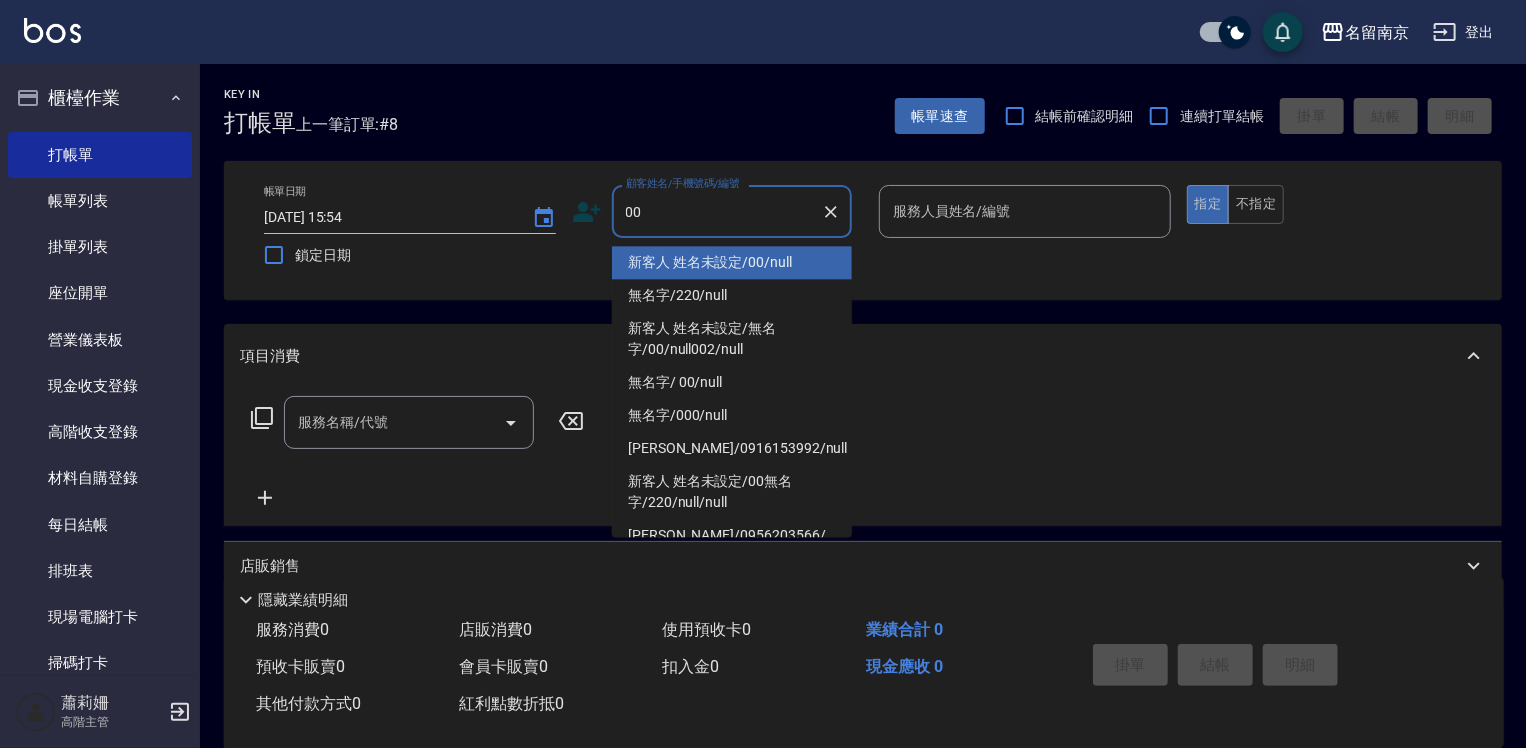 type on "新客人 姓名未設定/00/null" 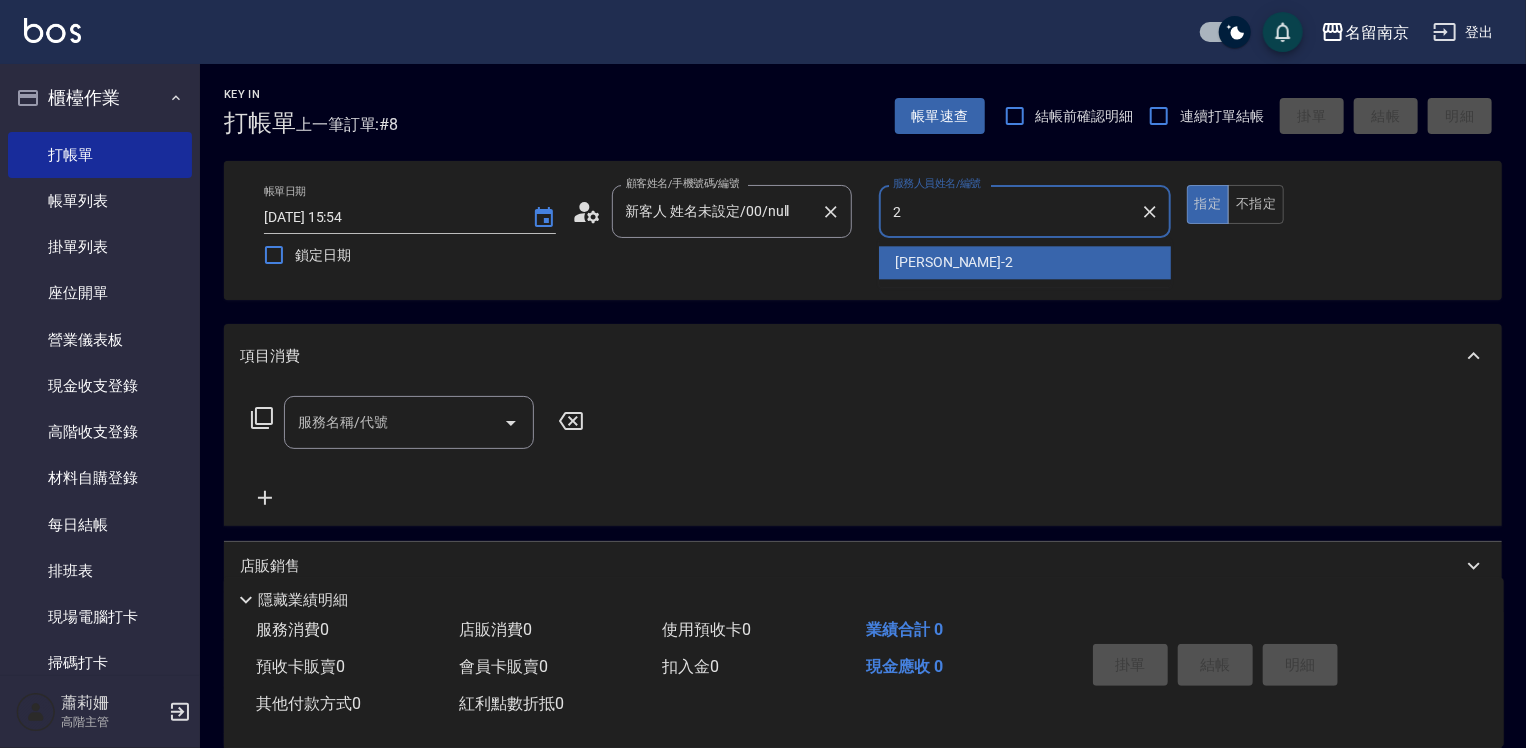 type on "[PERSON_NAME]-2" 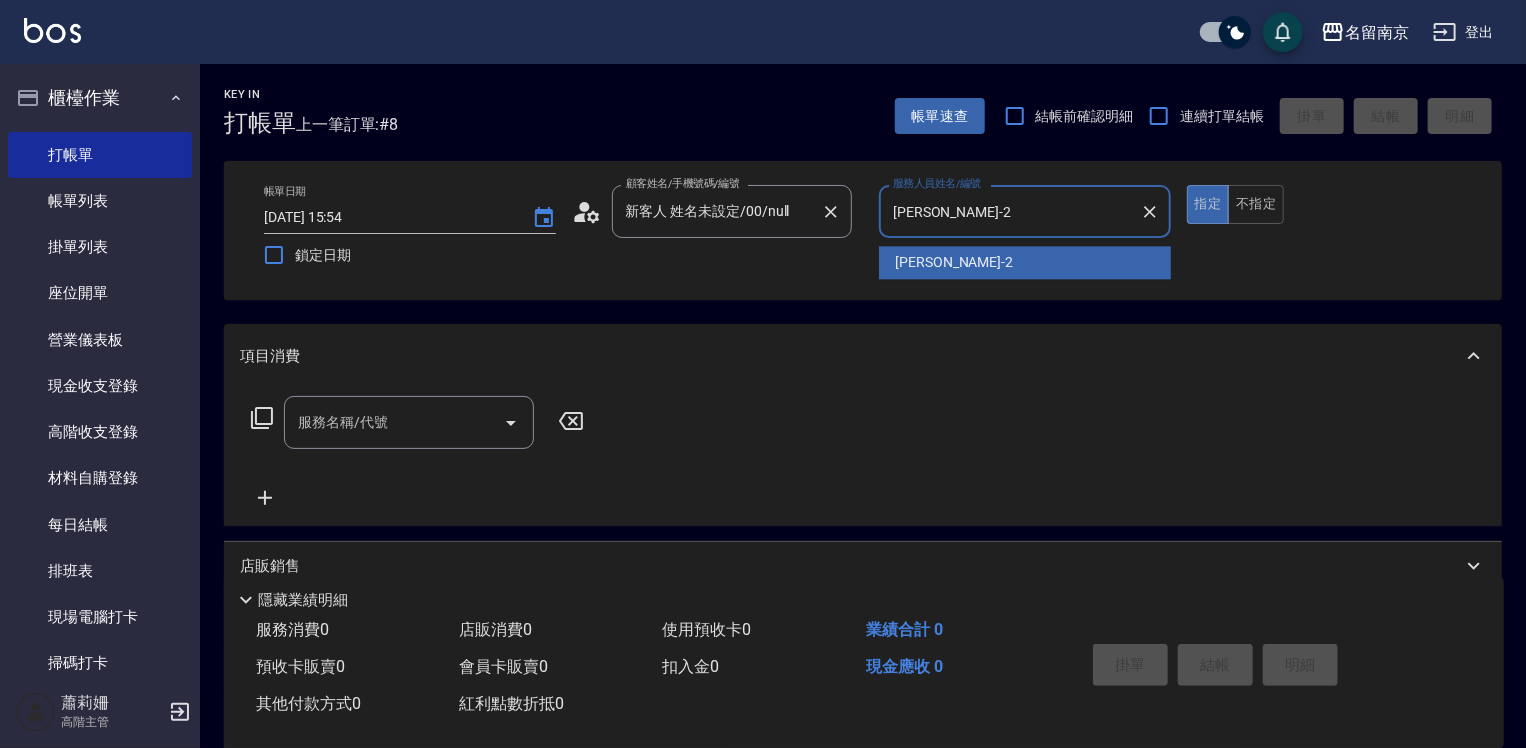 type on "true" 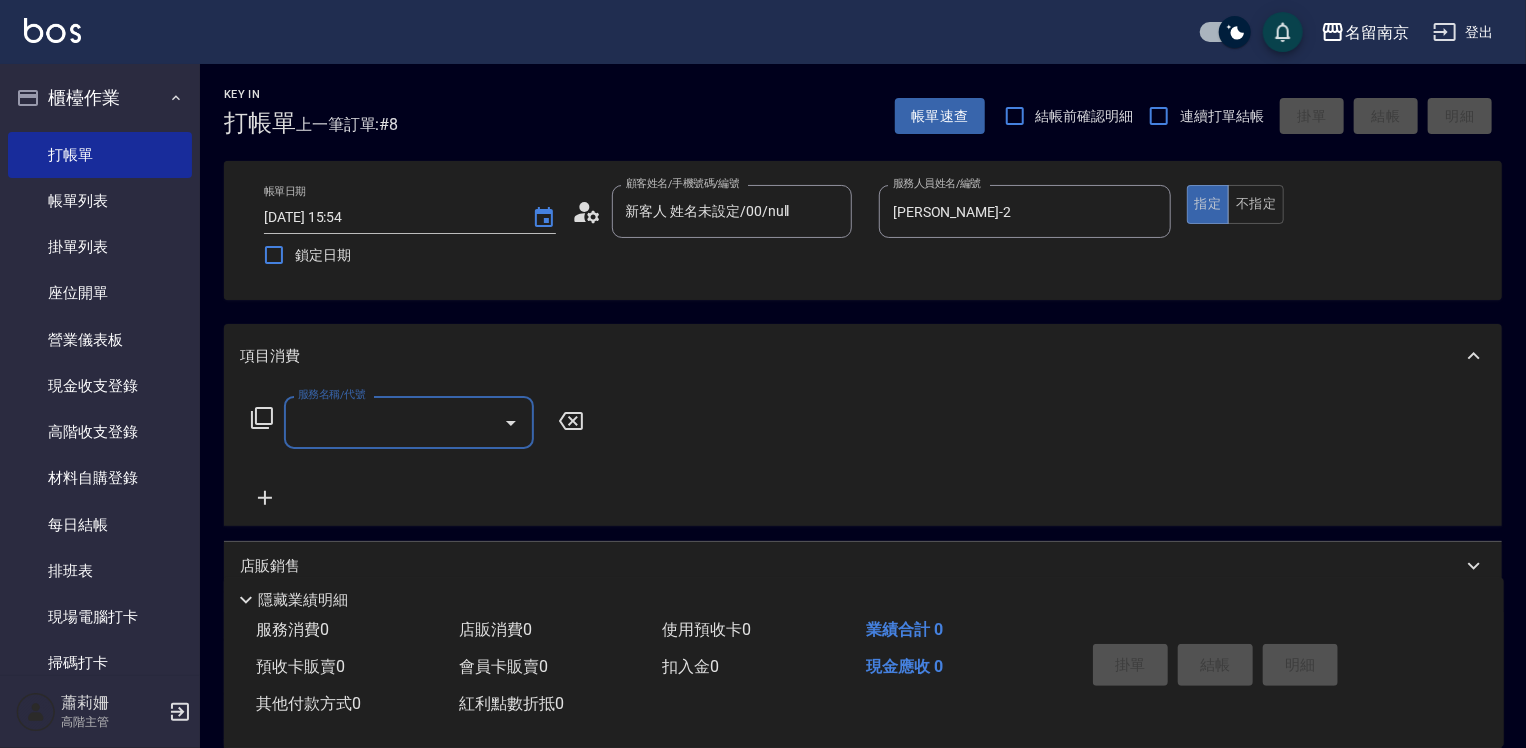 drag, startPoint x: 415, startPoint y: 436, endPoint x: 655, endPoint y: 424, distance: 240.29982 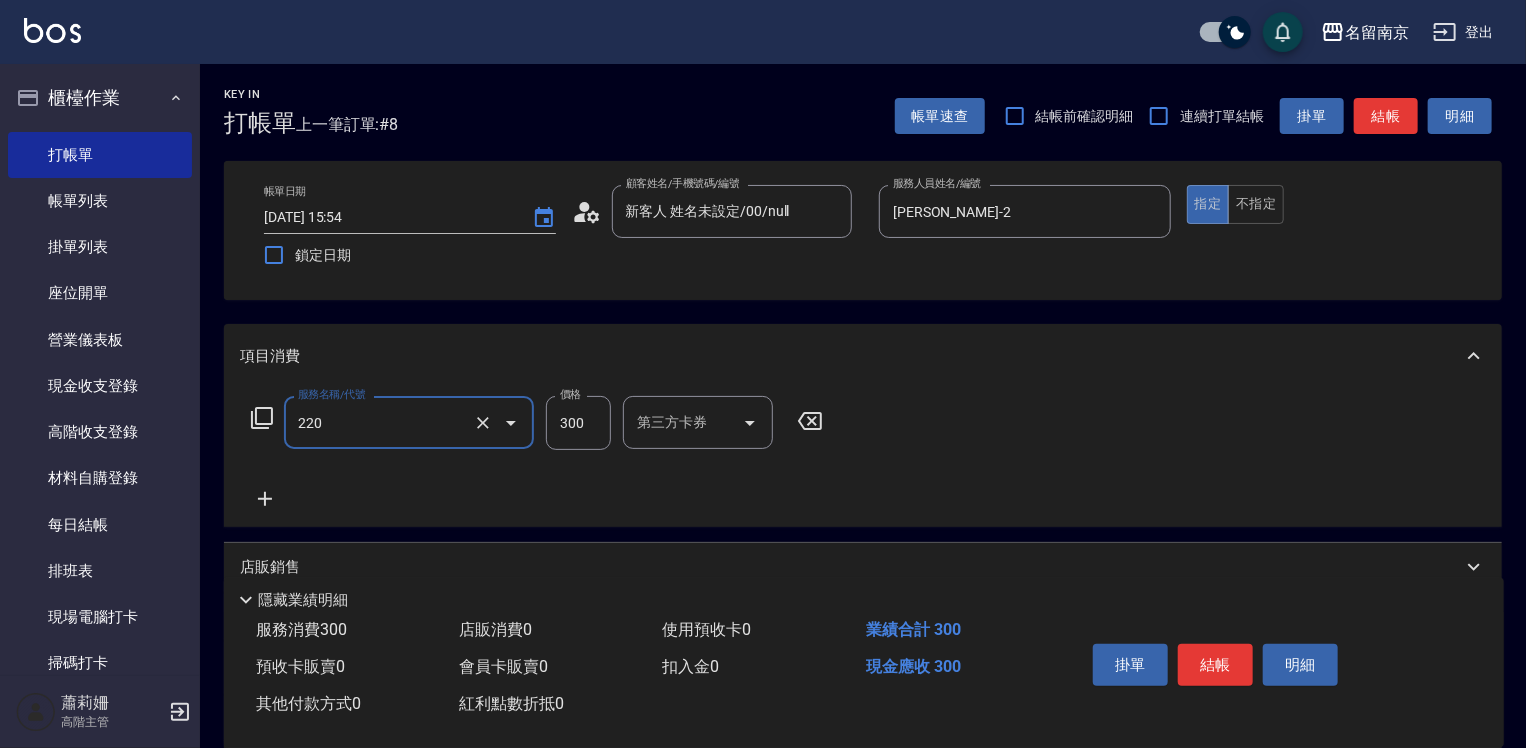 type on "洗髮(220)" 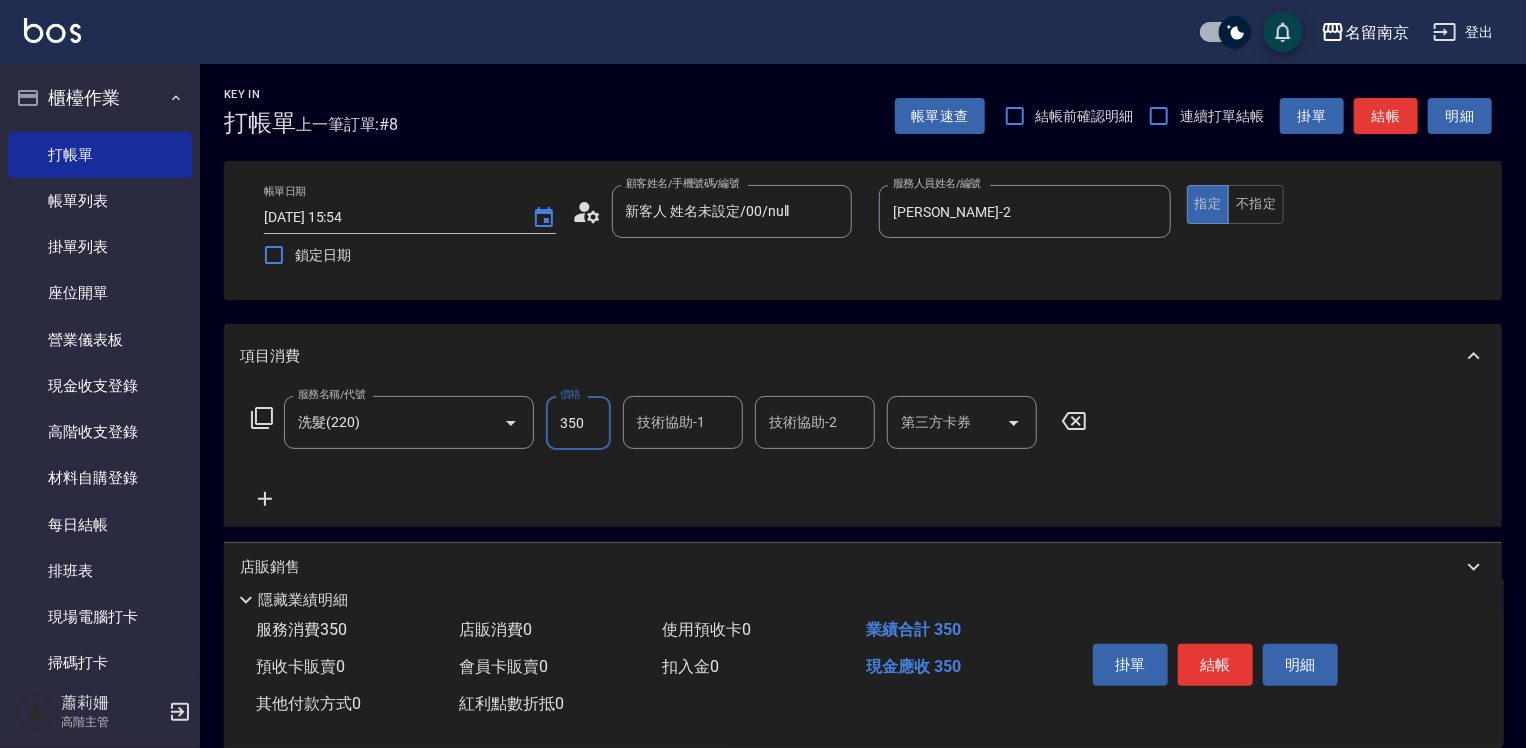 type on "350" 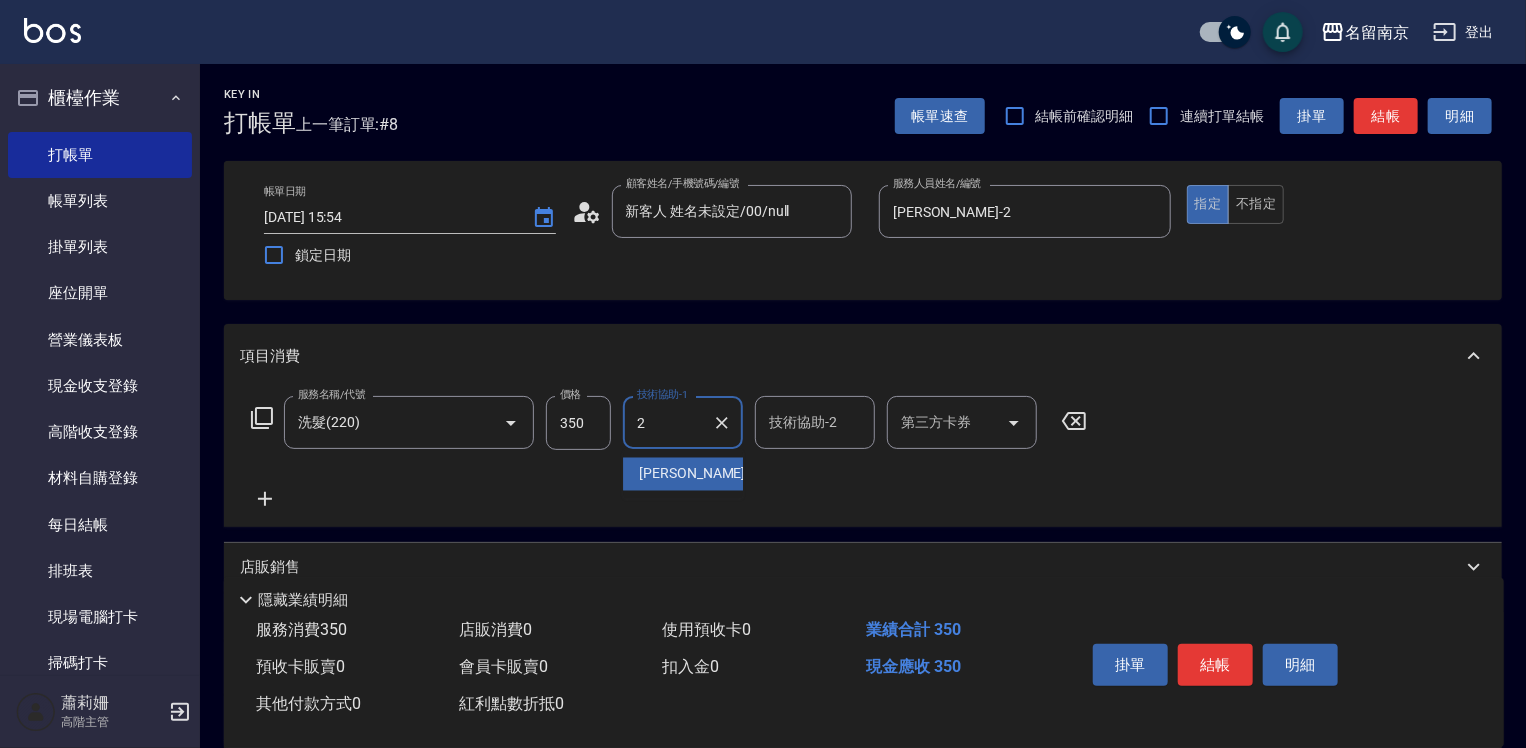 type on "[PERSON_NAME]-2" 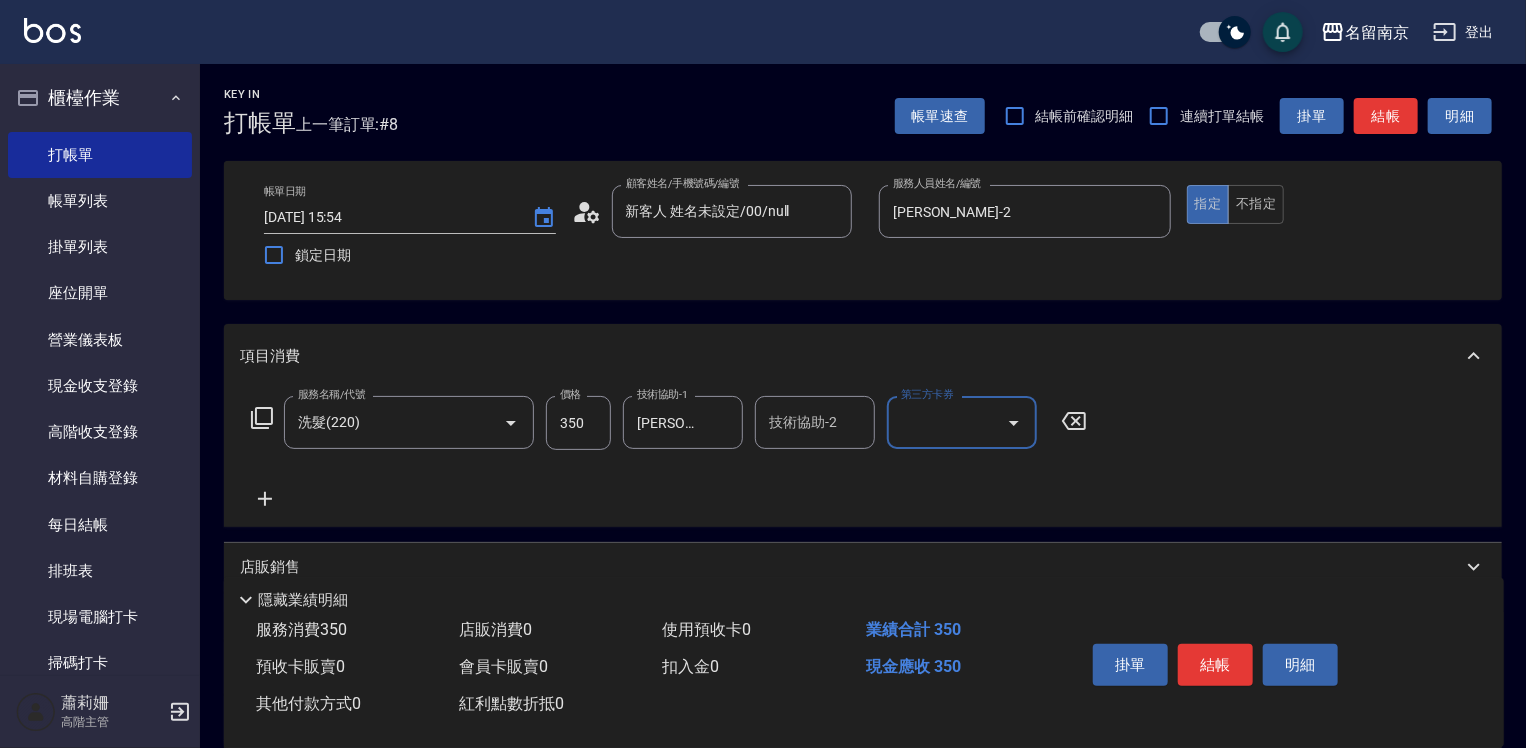 click 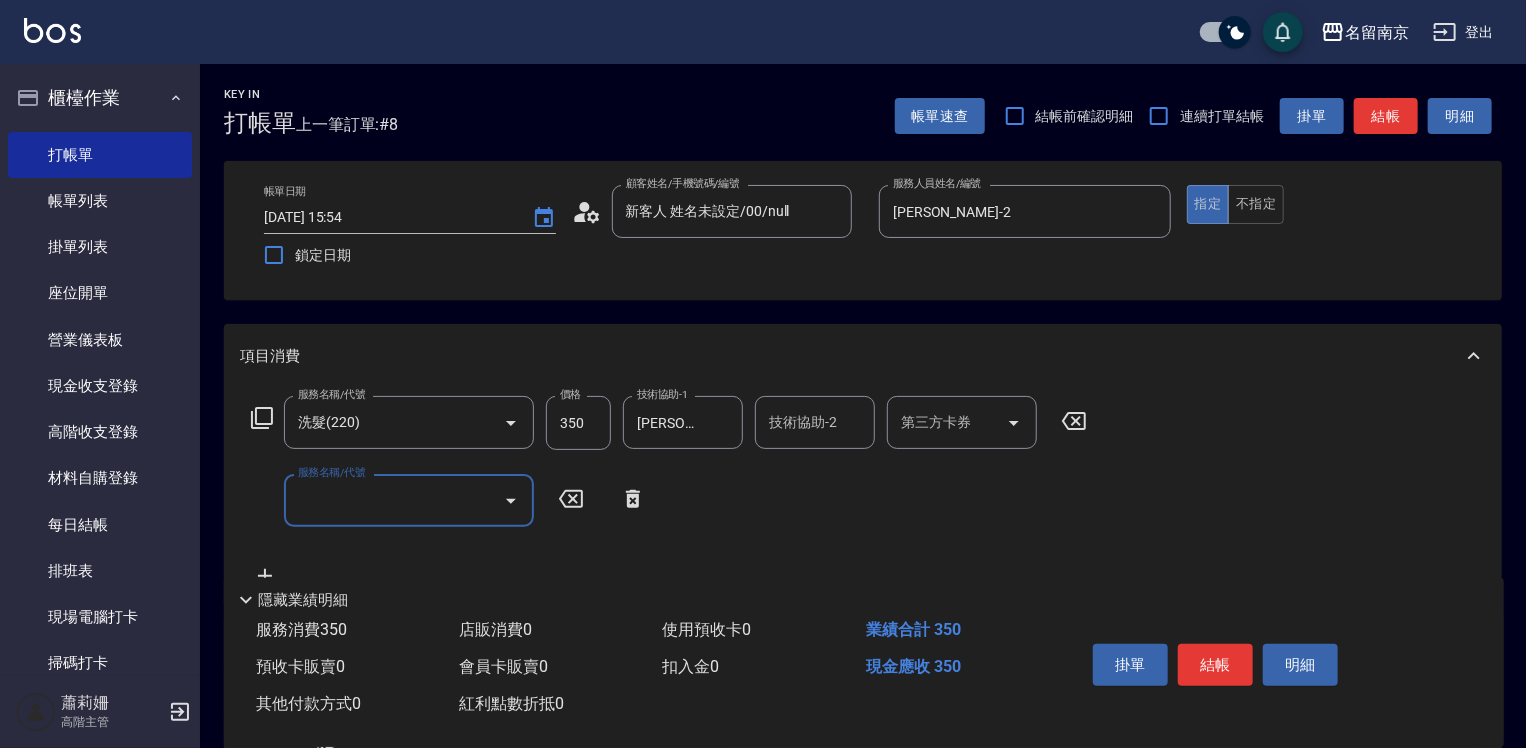 click on "服務名稱/代號" at bounding box center (394, 500) 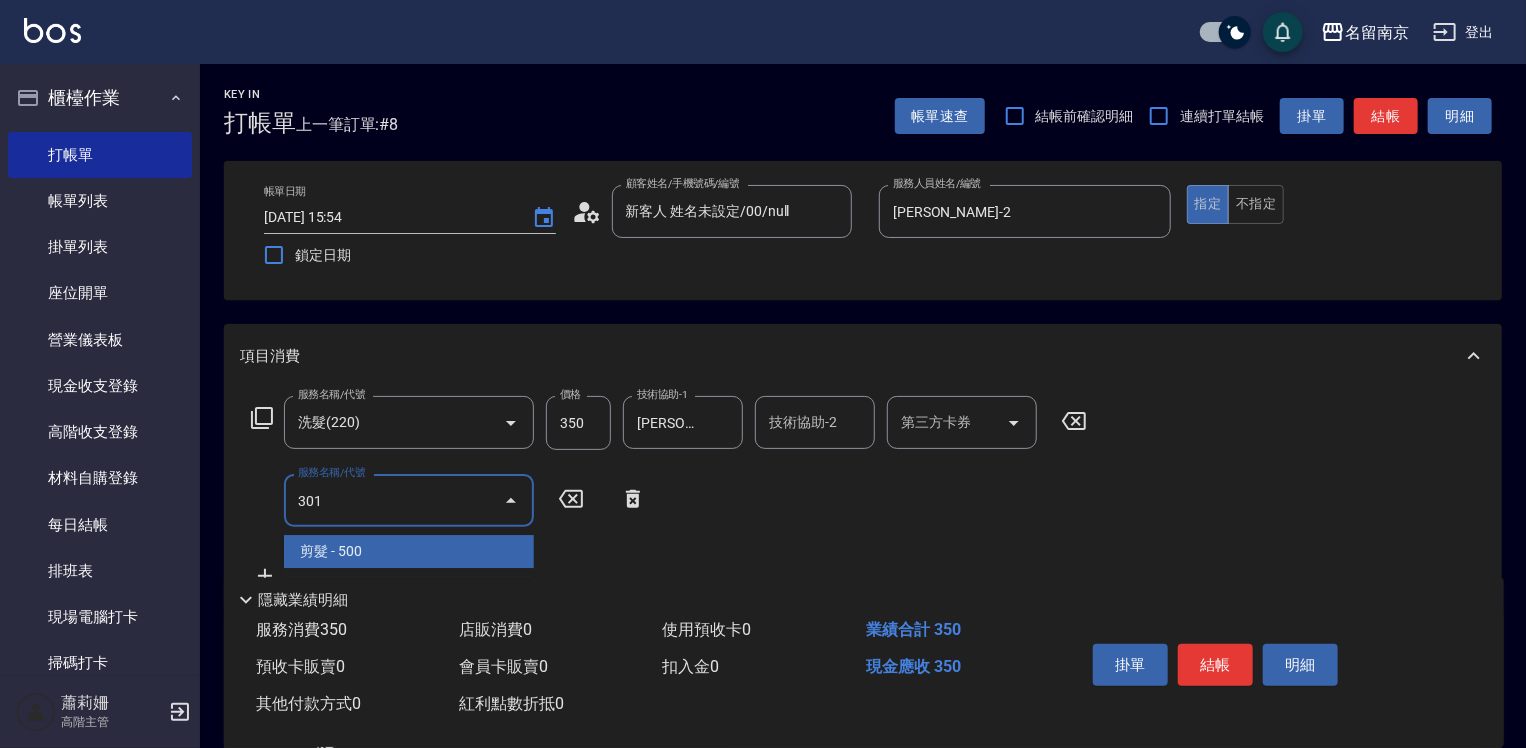 type on "剪髮(301)" 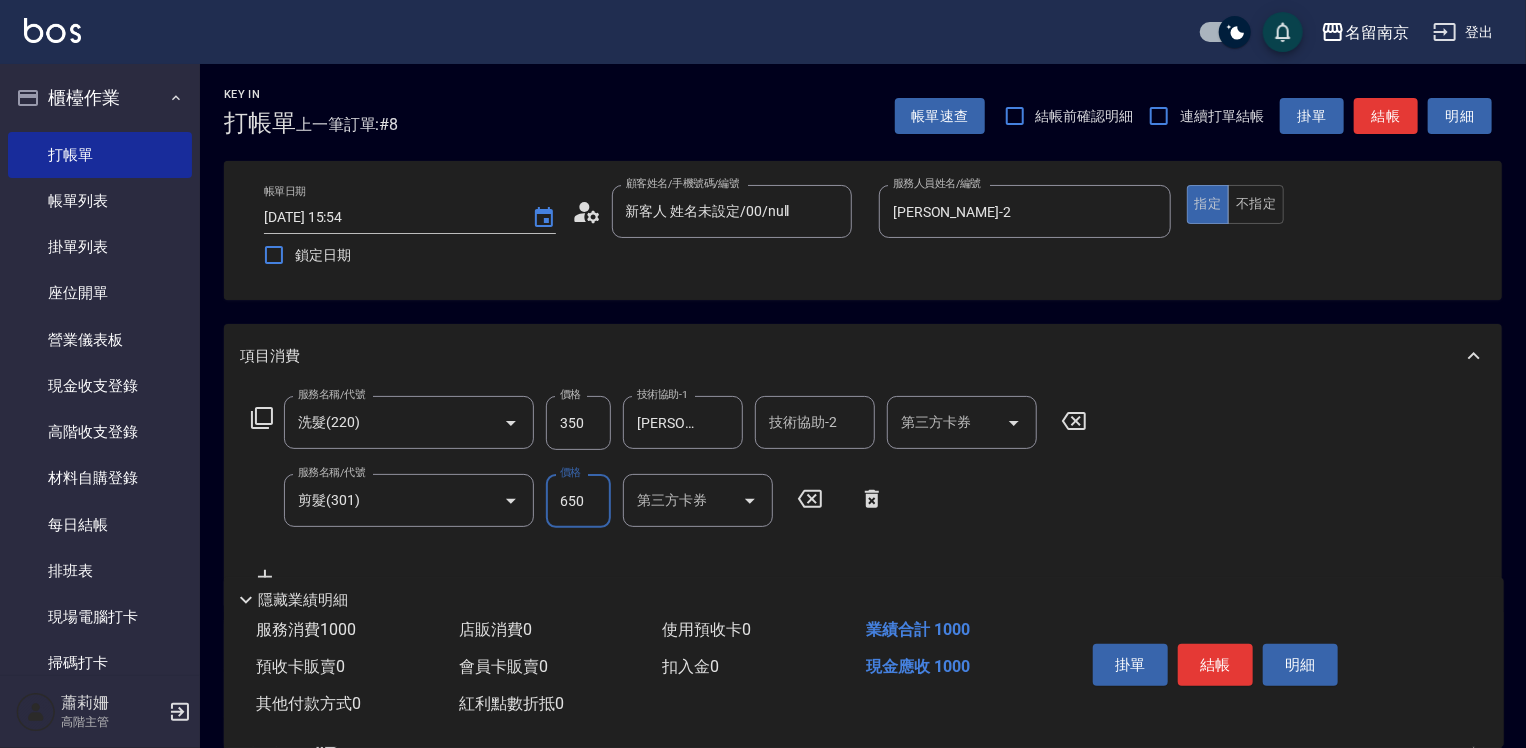 click on "650" at bounding box center [578, 501] 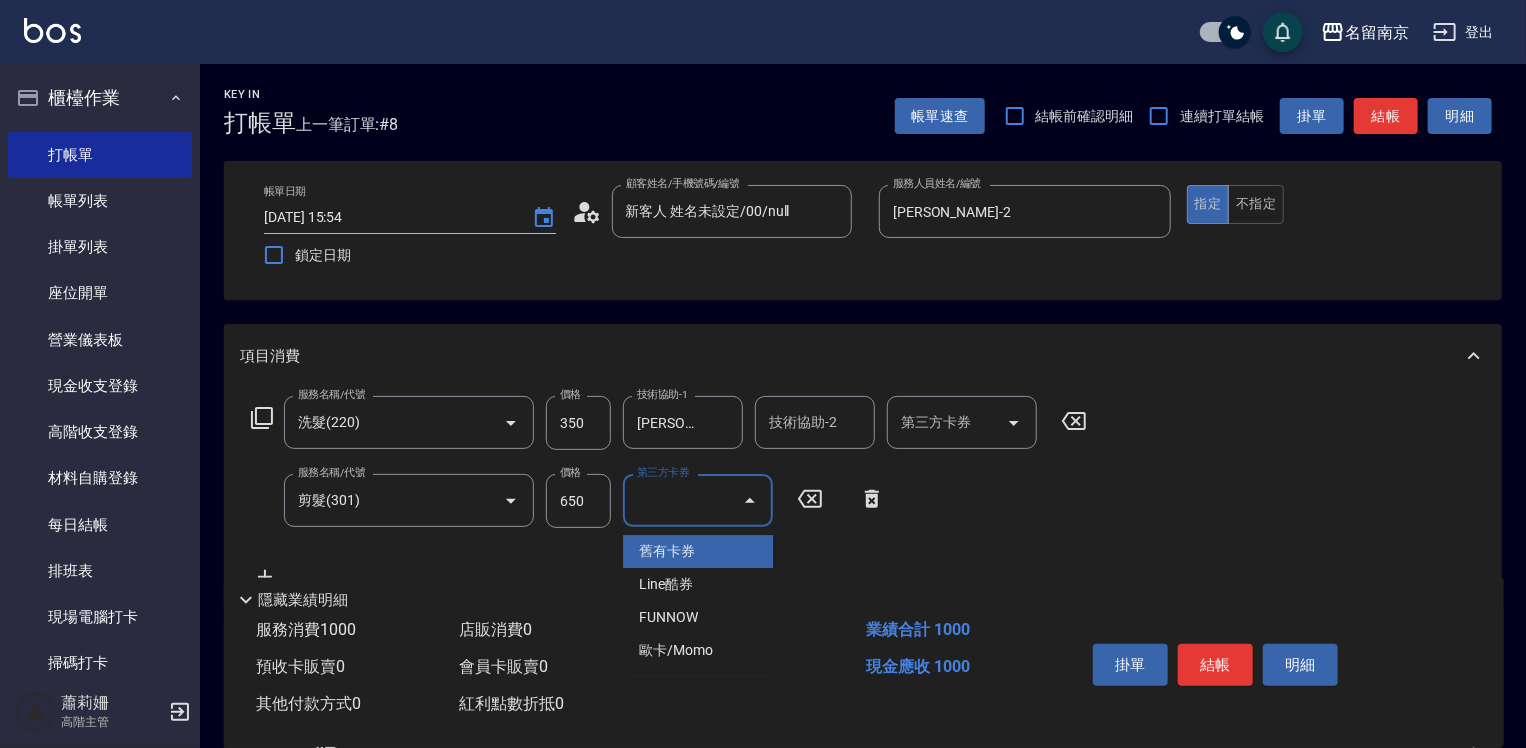 click on "第三方卡券" at bounding box center [683, 500] 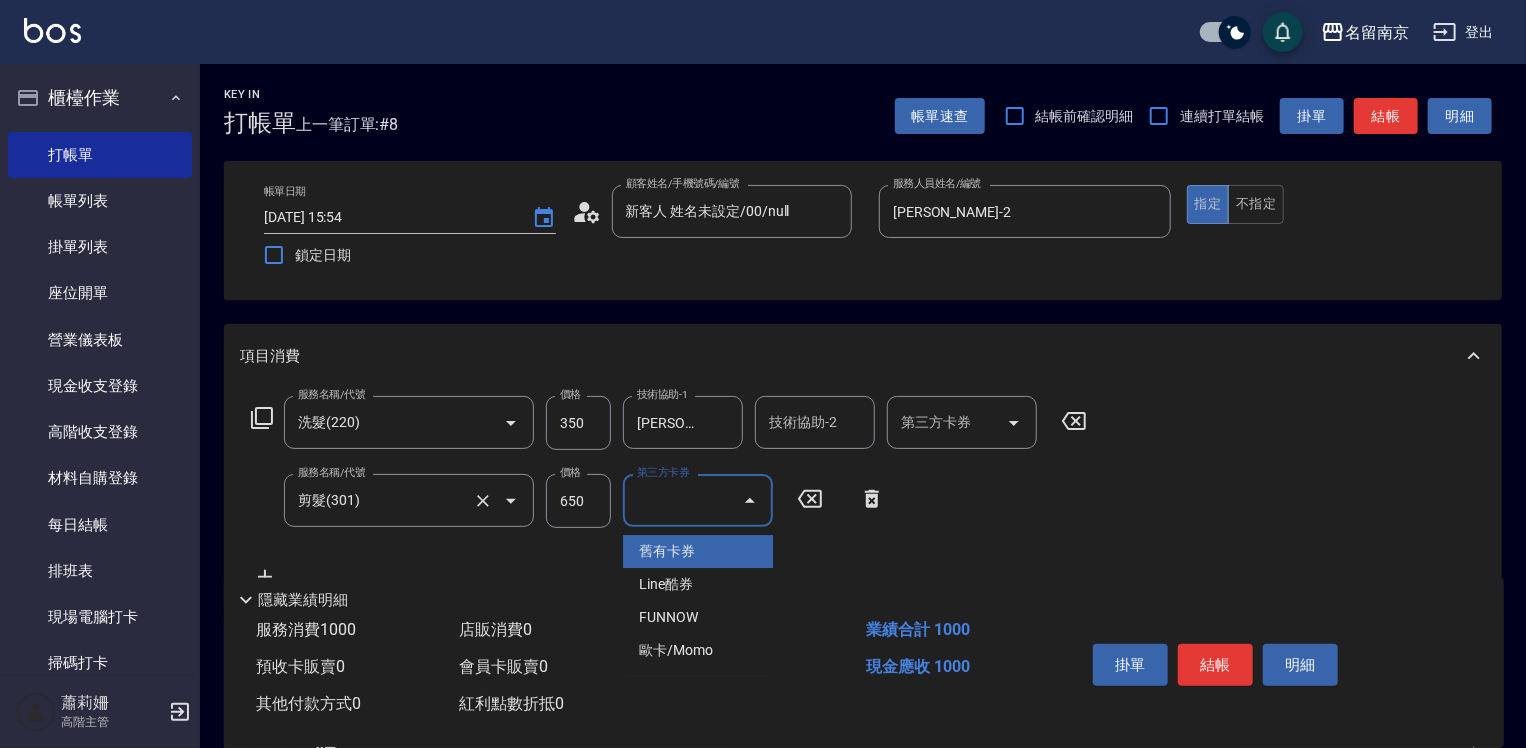 click on "剪髮(301)" at bounding box center [381, 500] 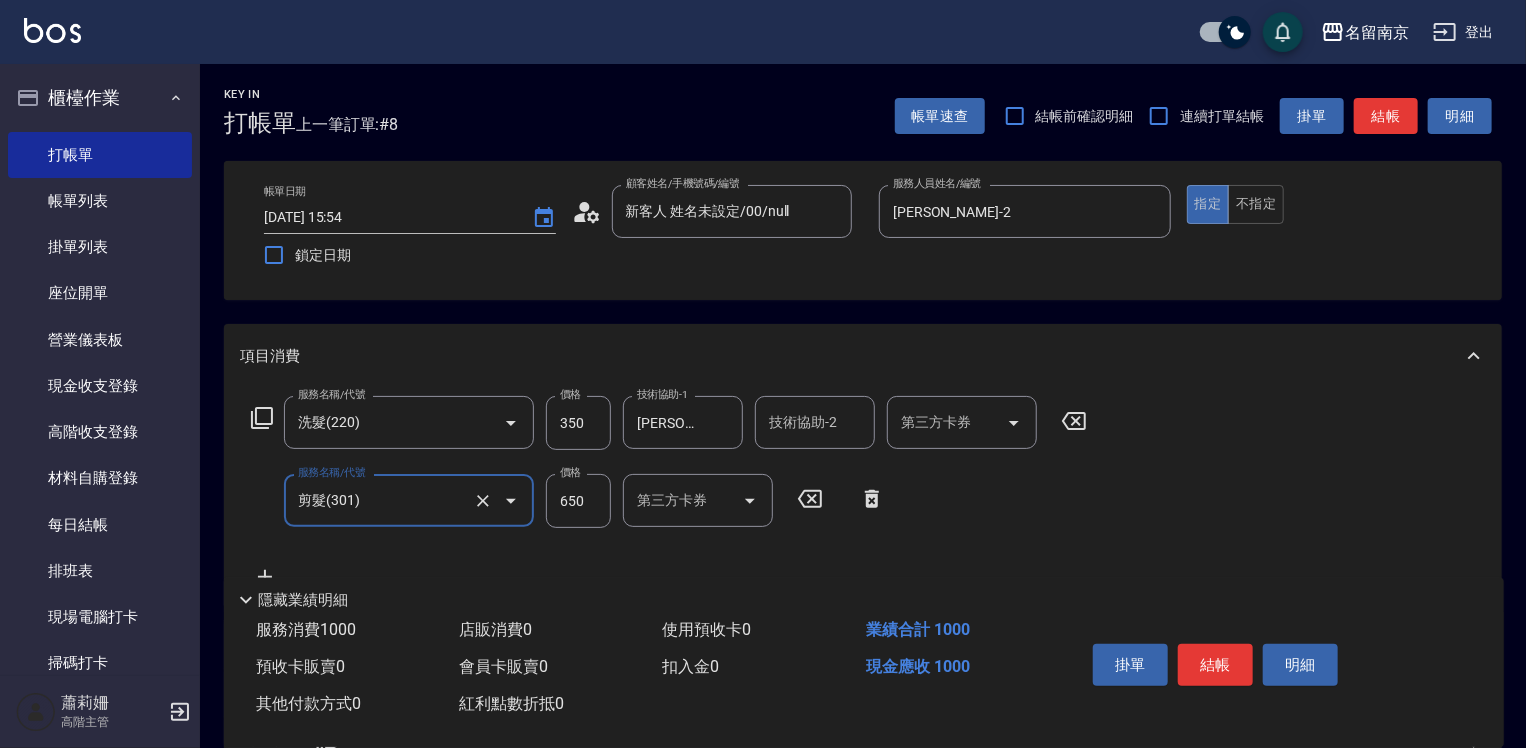 scroll, scrollTop: 100, scrollLeft: 0, axis: vertical 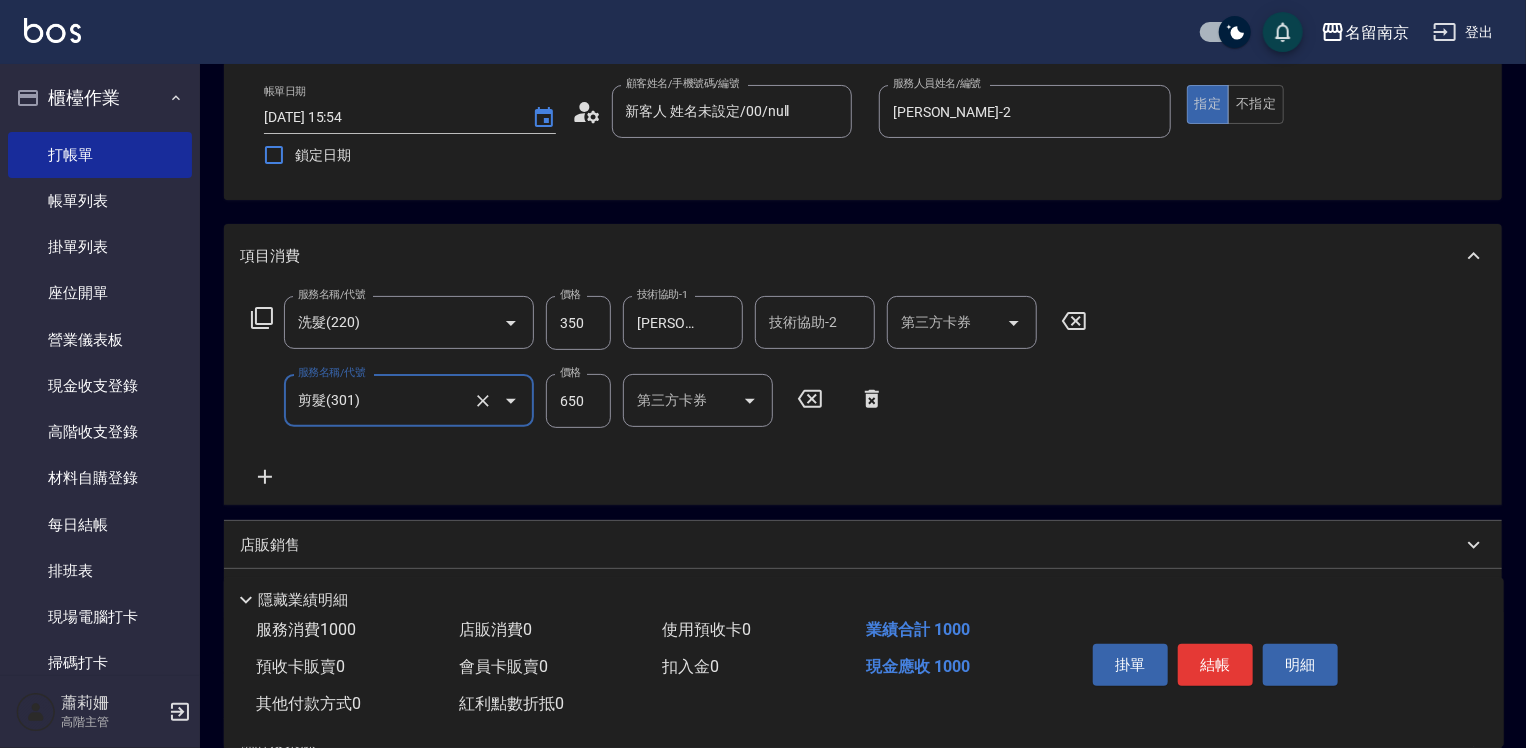 click 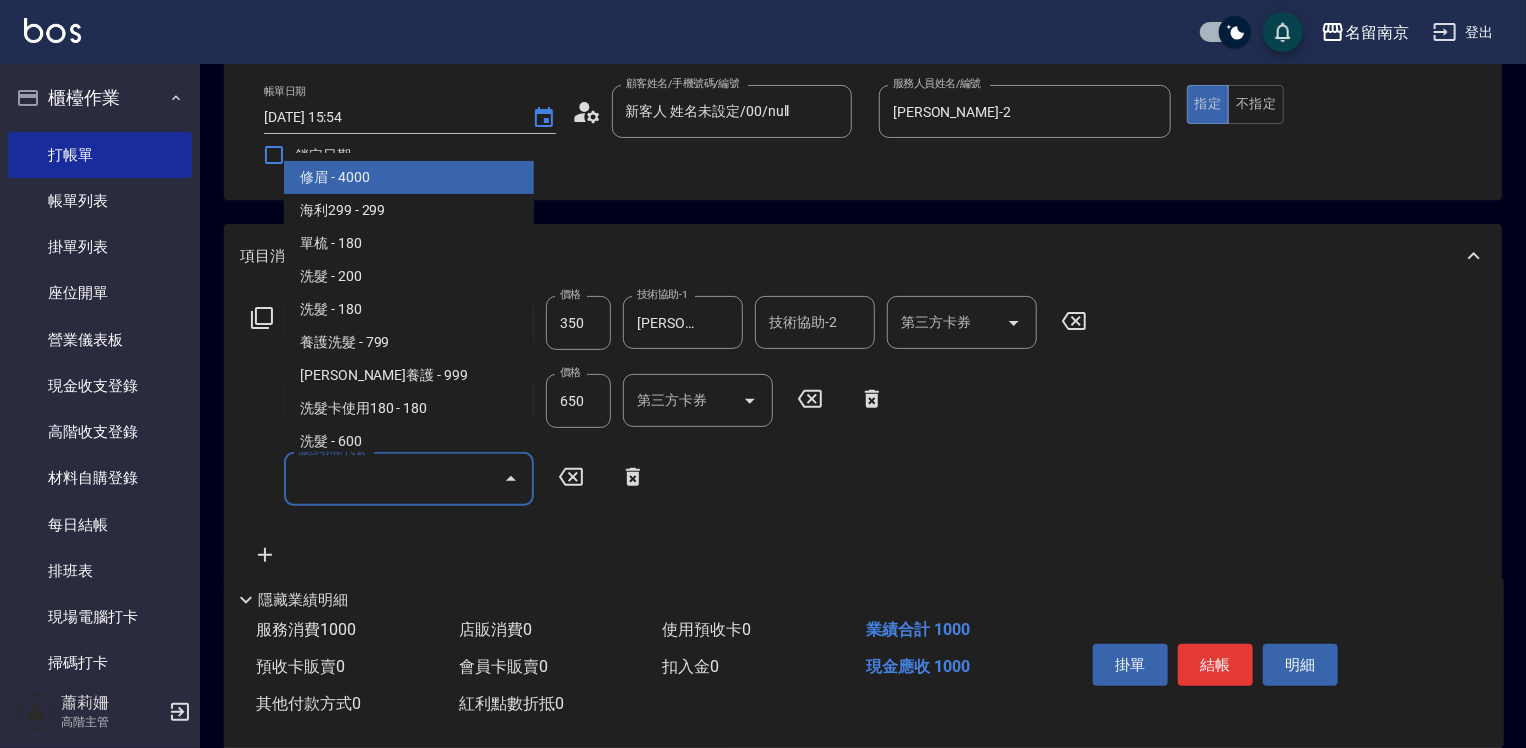 click on "服務名稱/代號" at bounding box center (394, 478) 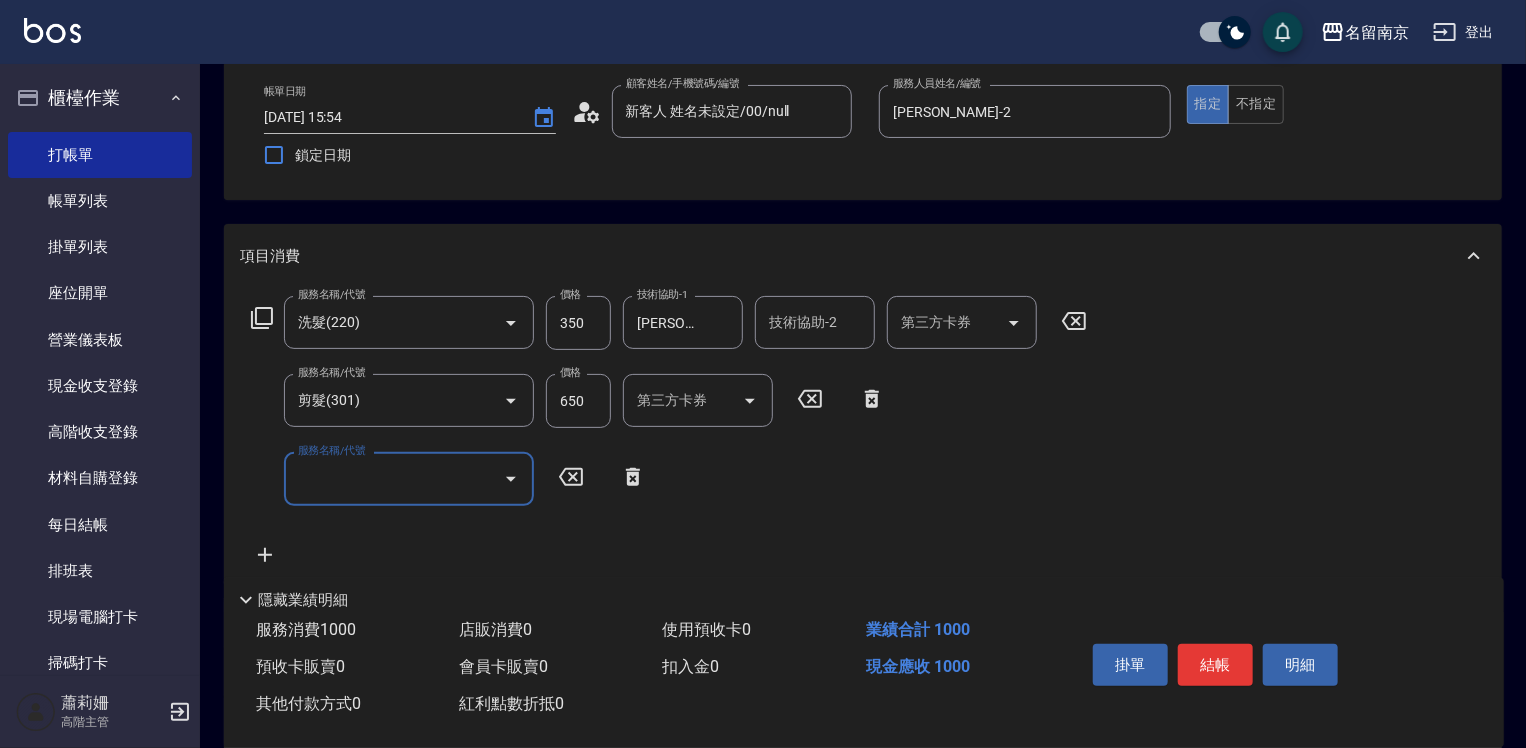 click on "服務名稱/代號" at bounding box center [394, 478] 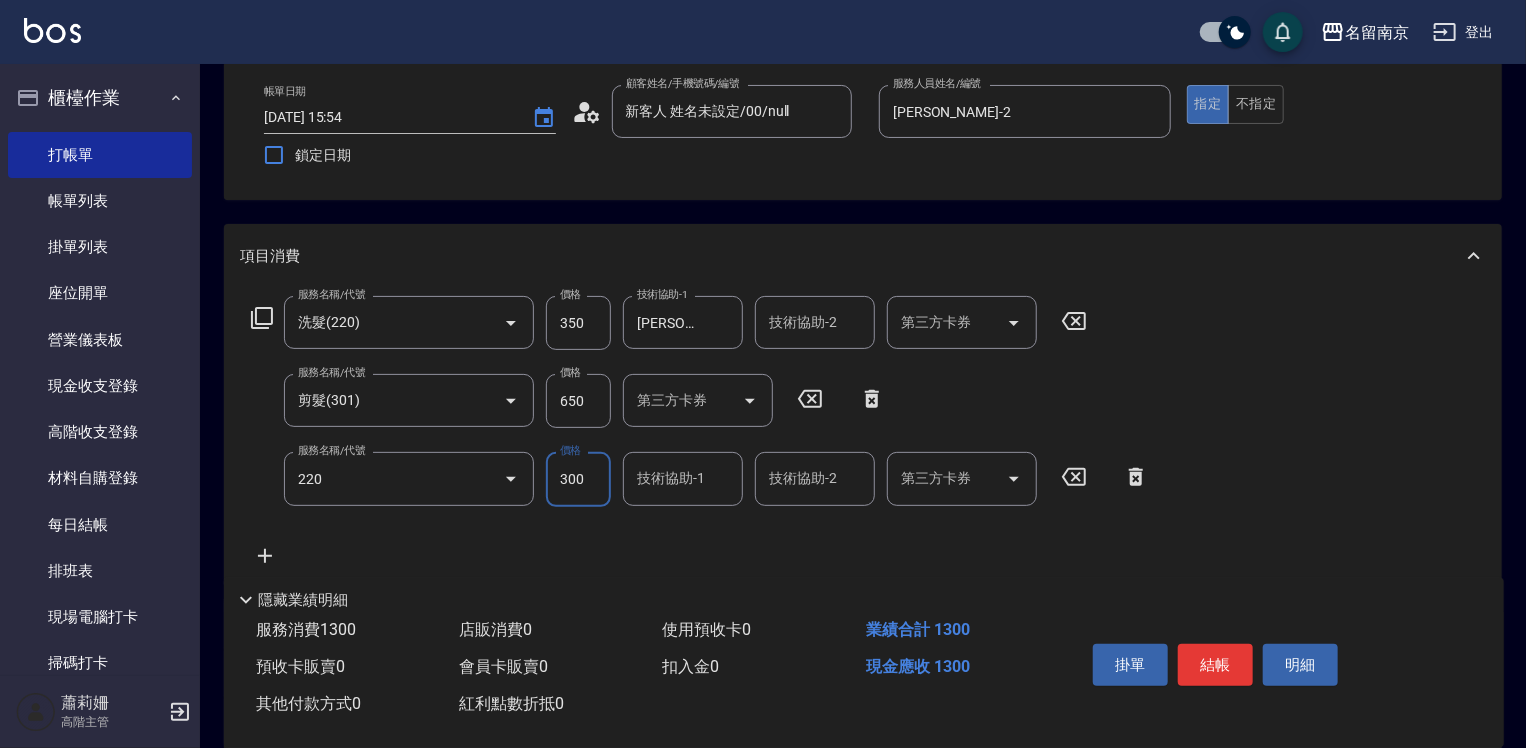 type on "洗髮(220)" 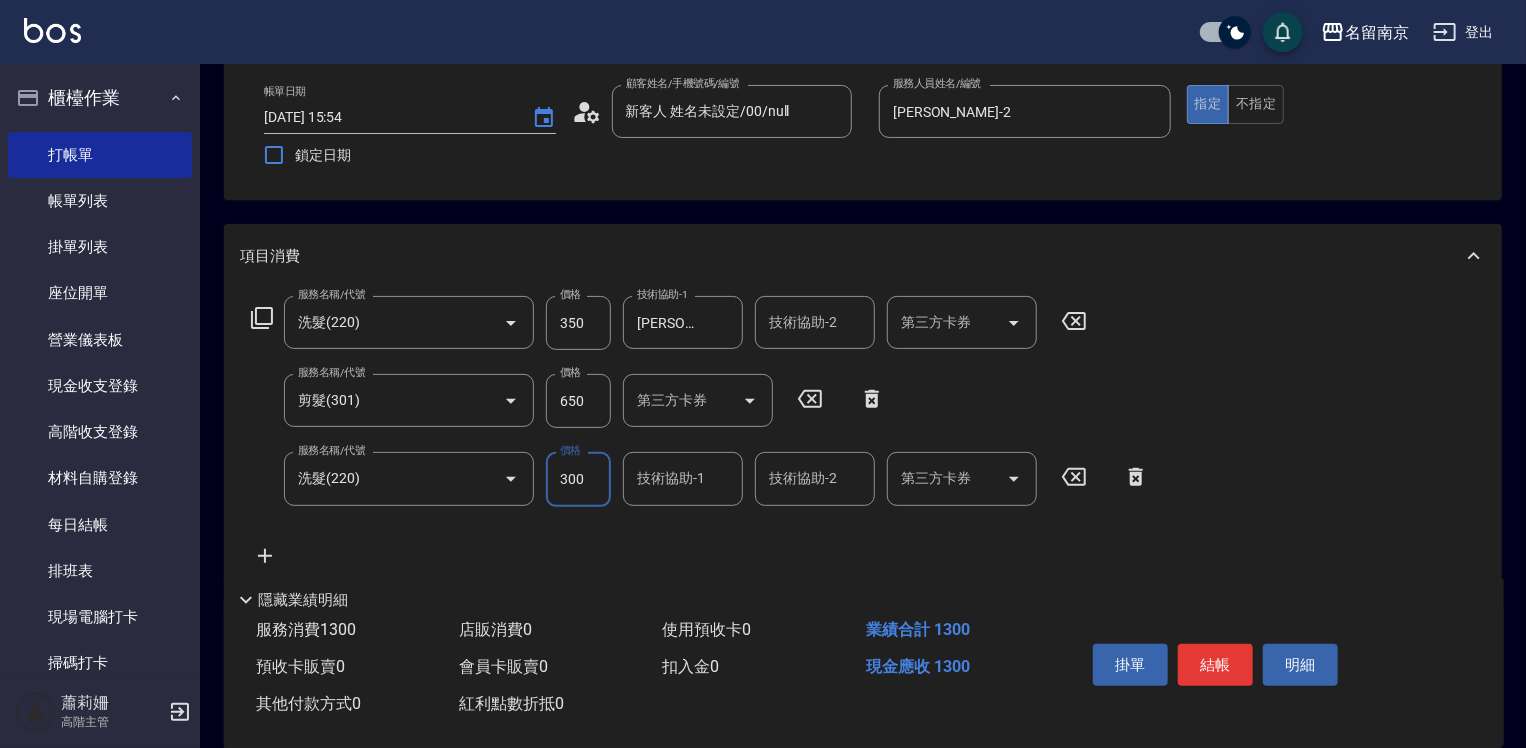 click on "300" at bounding box center [578, 479] 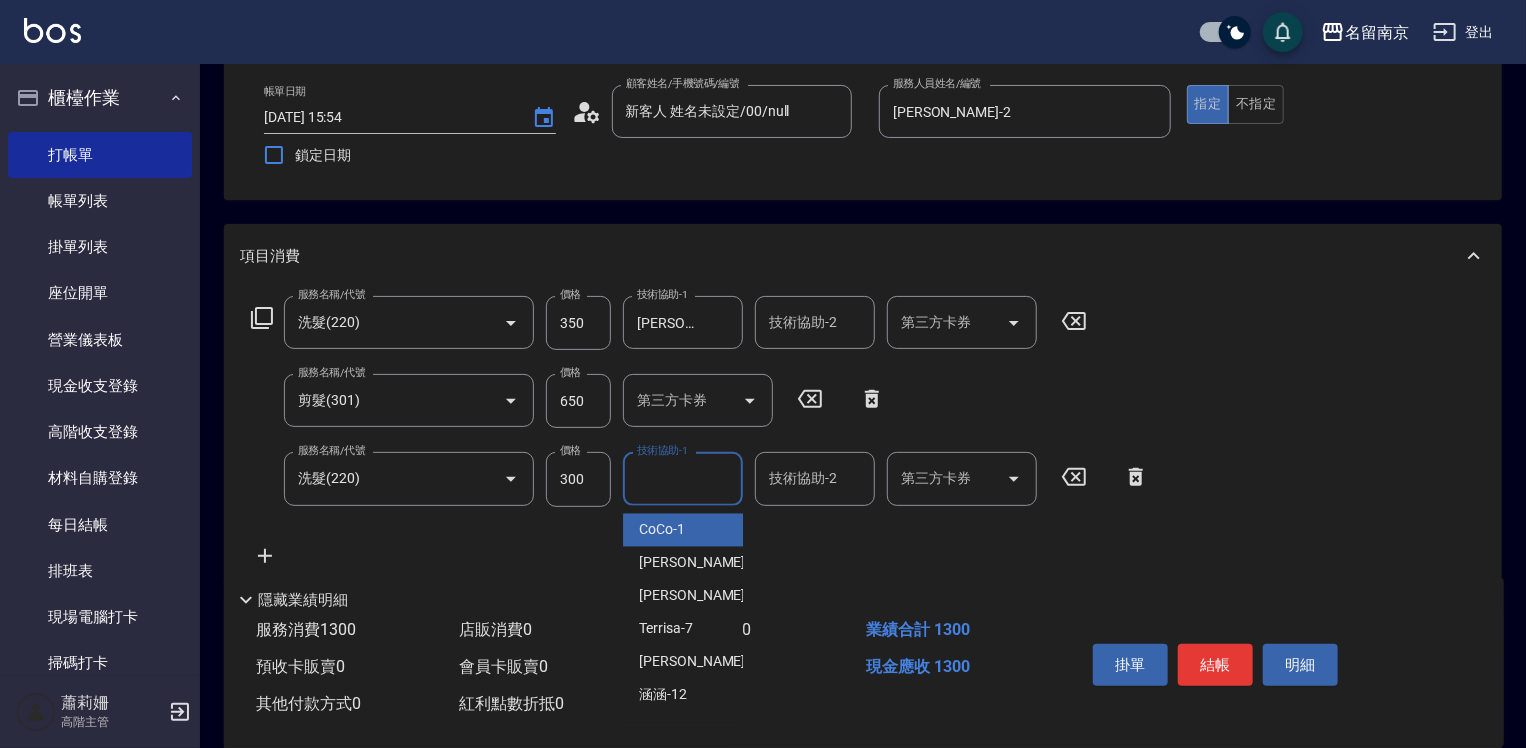 click on "技術協助-1" at bounding box center (683, 478) 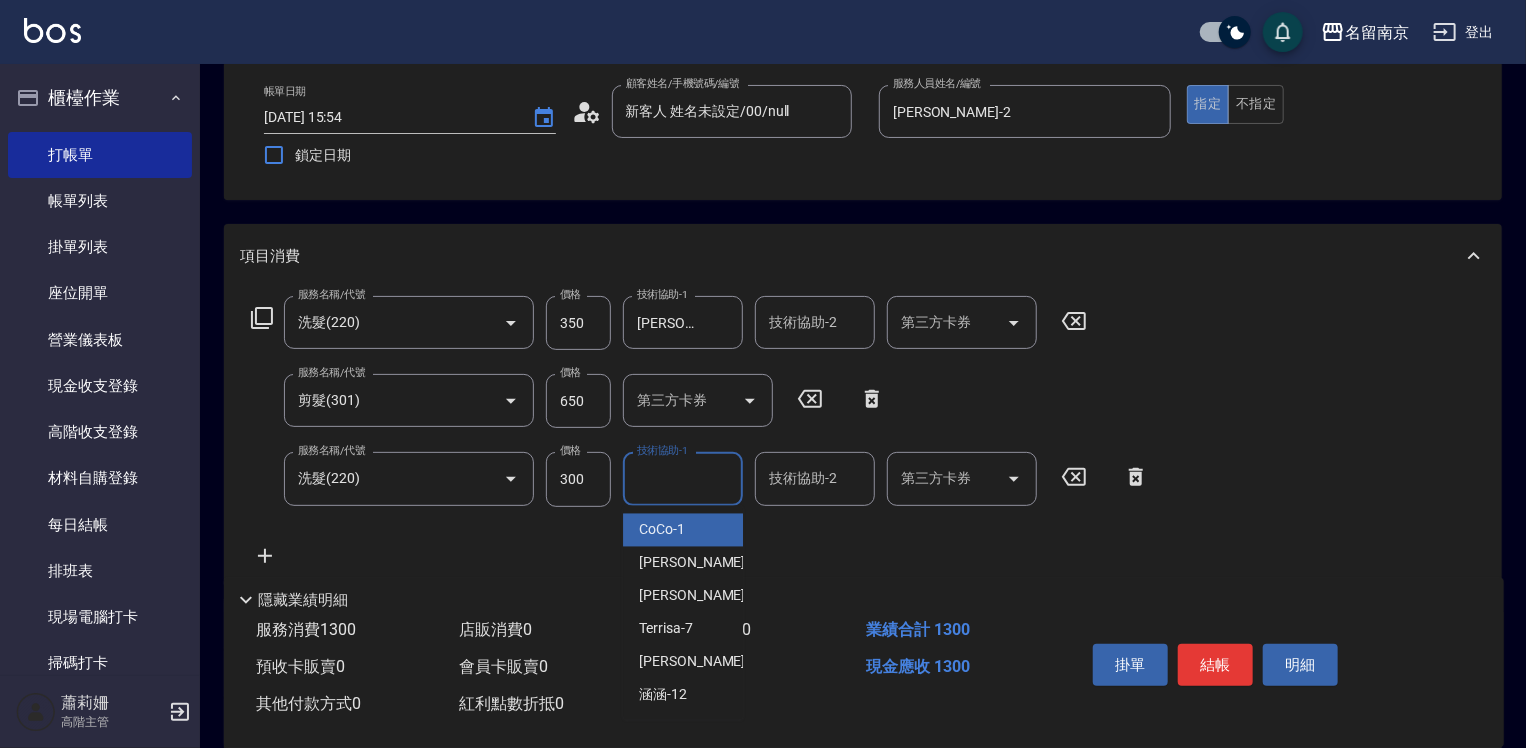 click 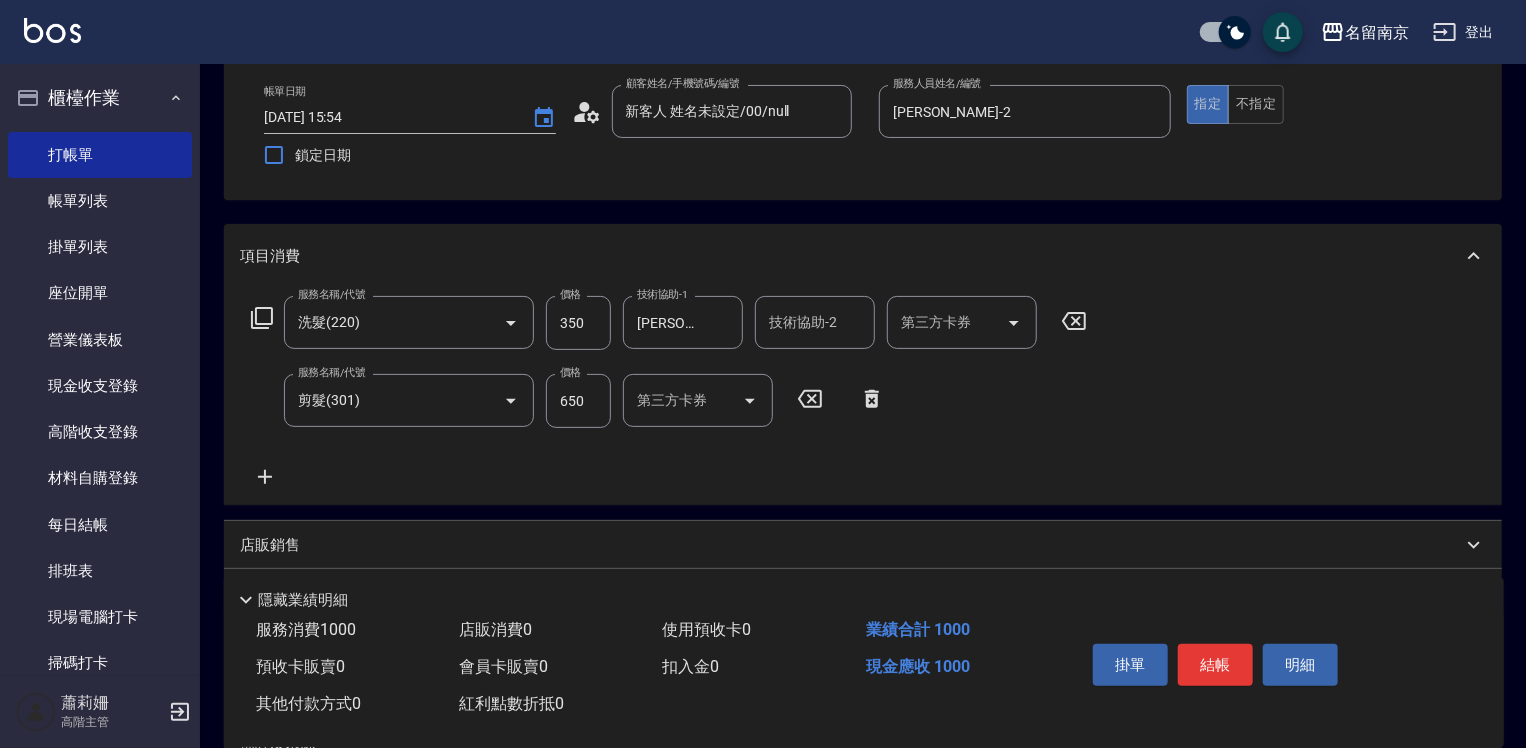 click on "服務名稱/代號 洗髮(220) 服務名稱/代號 價格 350 價格 技術協助-1 [PERSON_NAME]-2 技術協助-1 技術協助-2 技術協助-2 第三方卡券 第三方卡券 服務名稱/代號 剪髮(301) 服務名稱/代號 價格 650 價格 第三方卡券 第三方卡券" at bounding box center (669, 392) 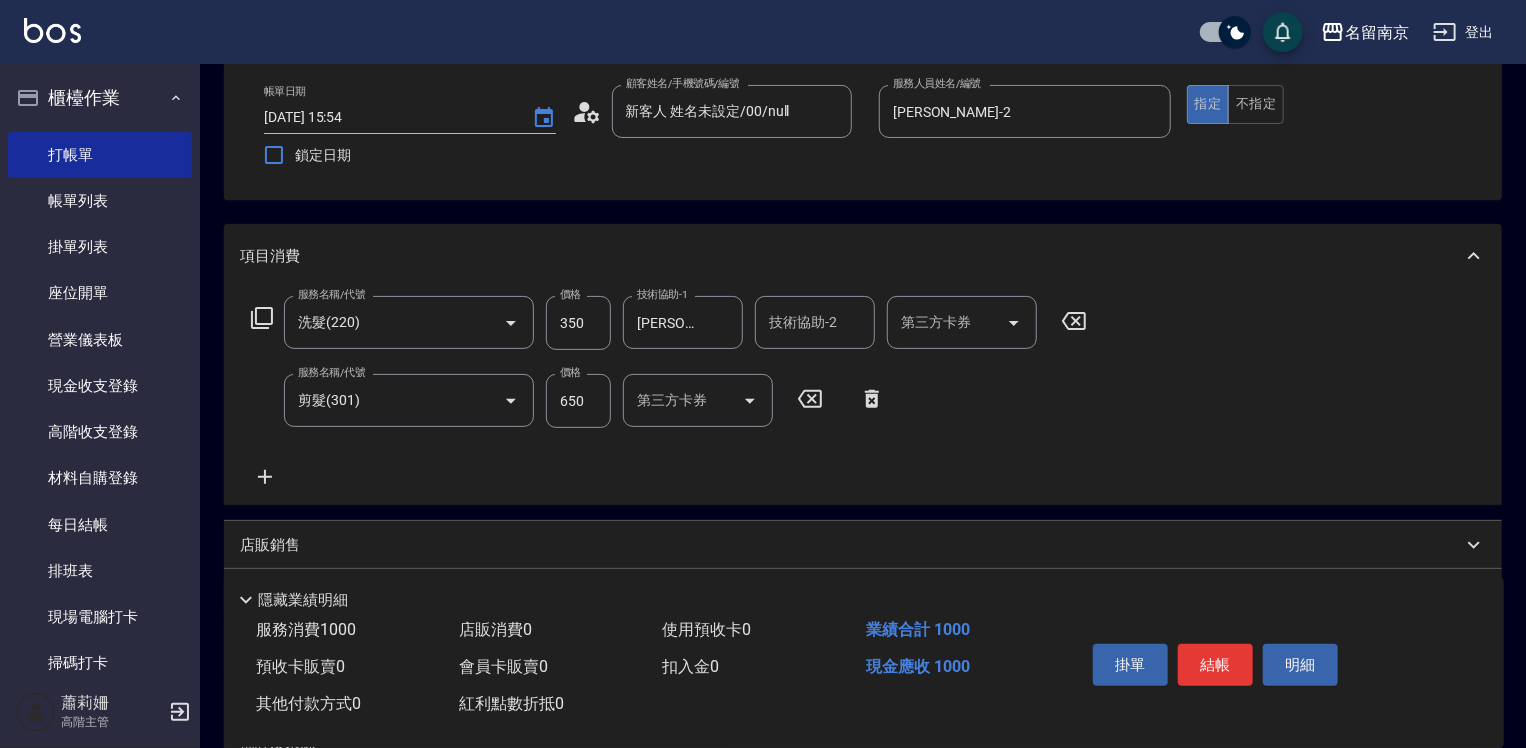 drag, startPoint x: 260, startPoint y: 479, endPoint x: 275, endPoint y: 450, distance: 32.649654 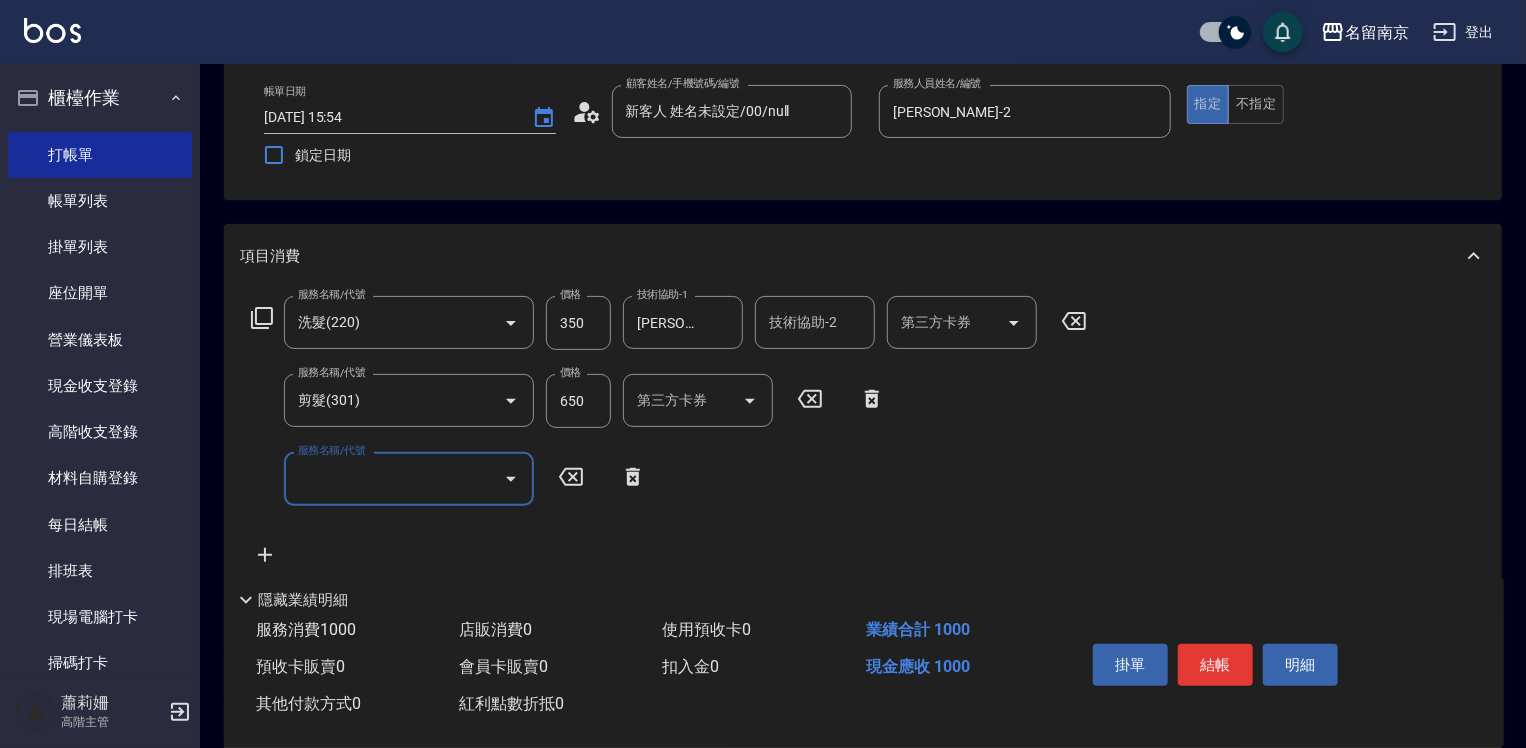 click 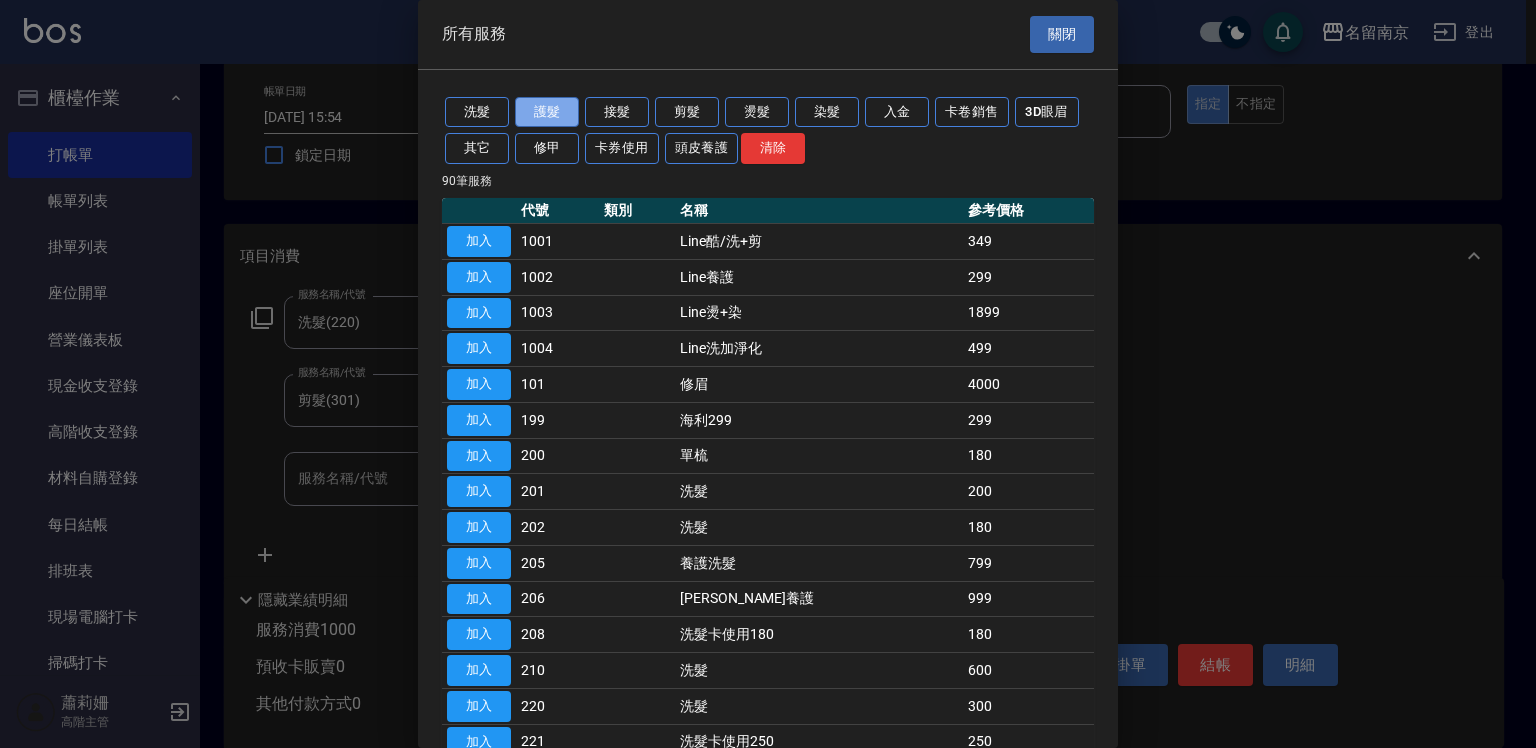 click on "護髮" at bounding box center [547, 112] 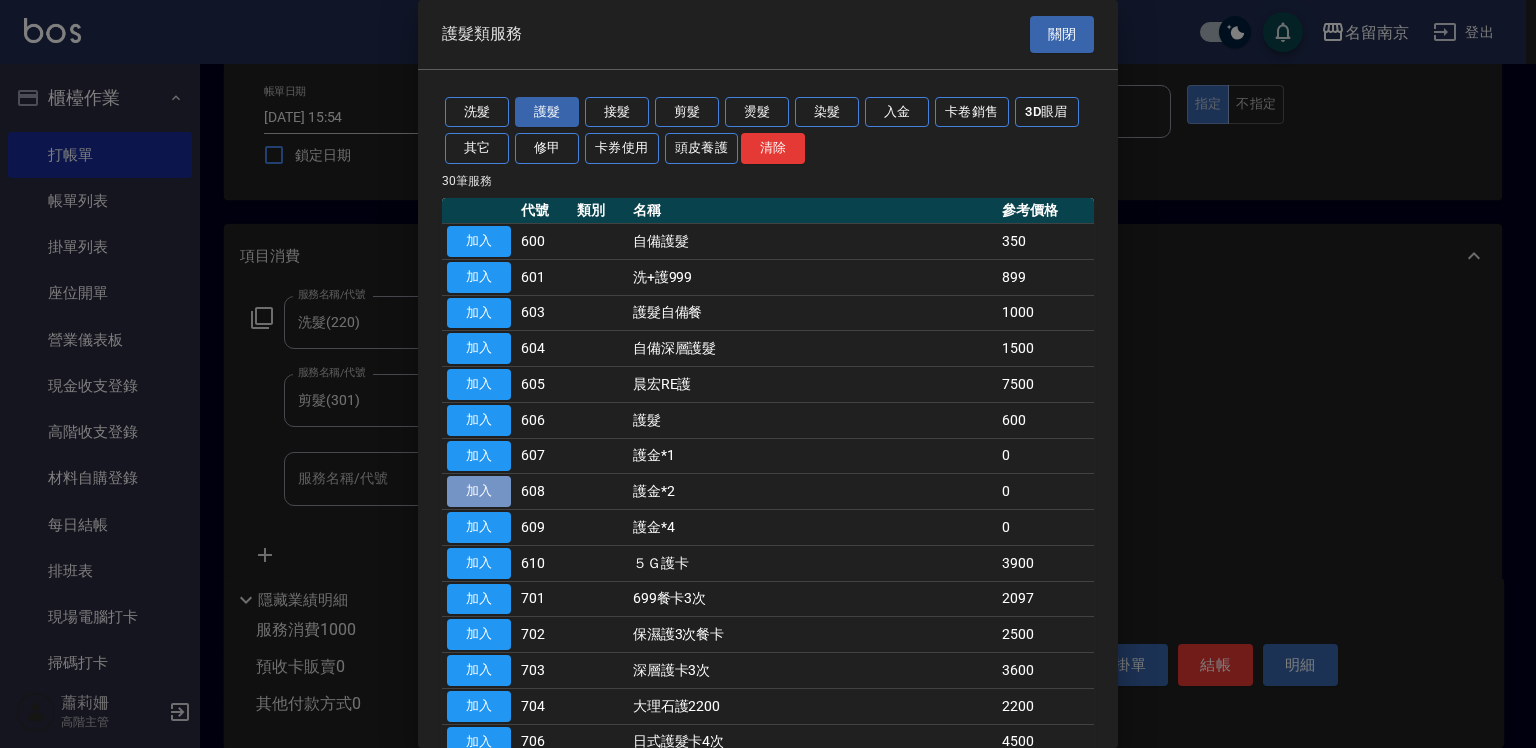 click on "加入" at bounding box center (479, 491) 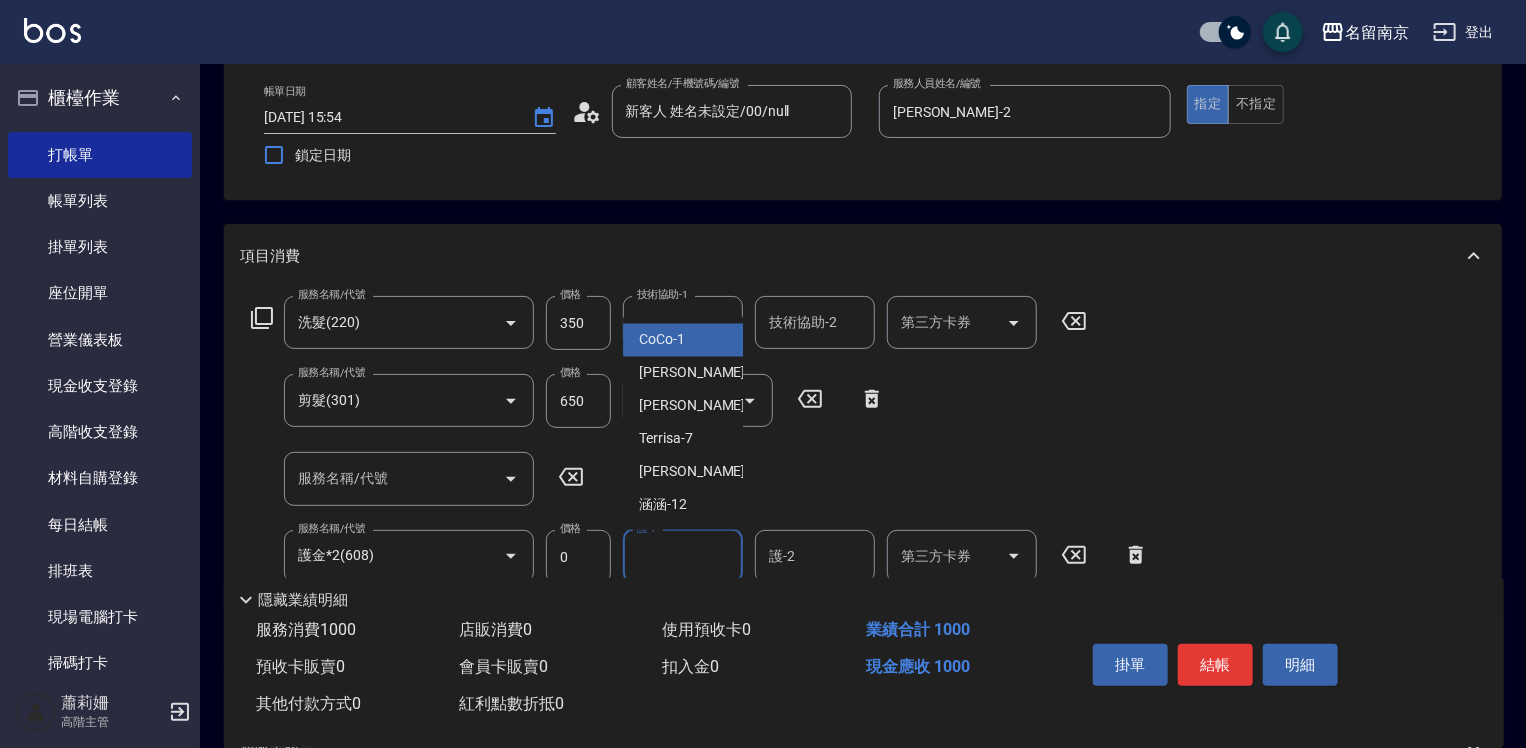 click on "護-1" at bounding box center [683, 556] 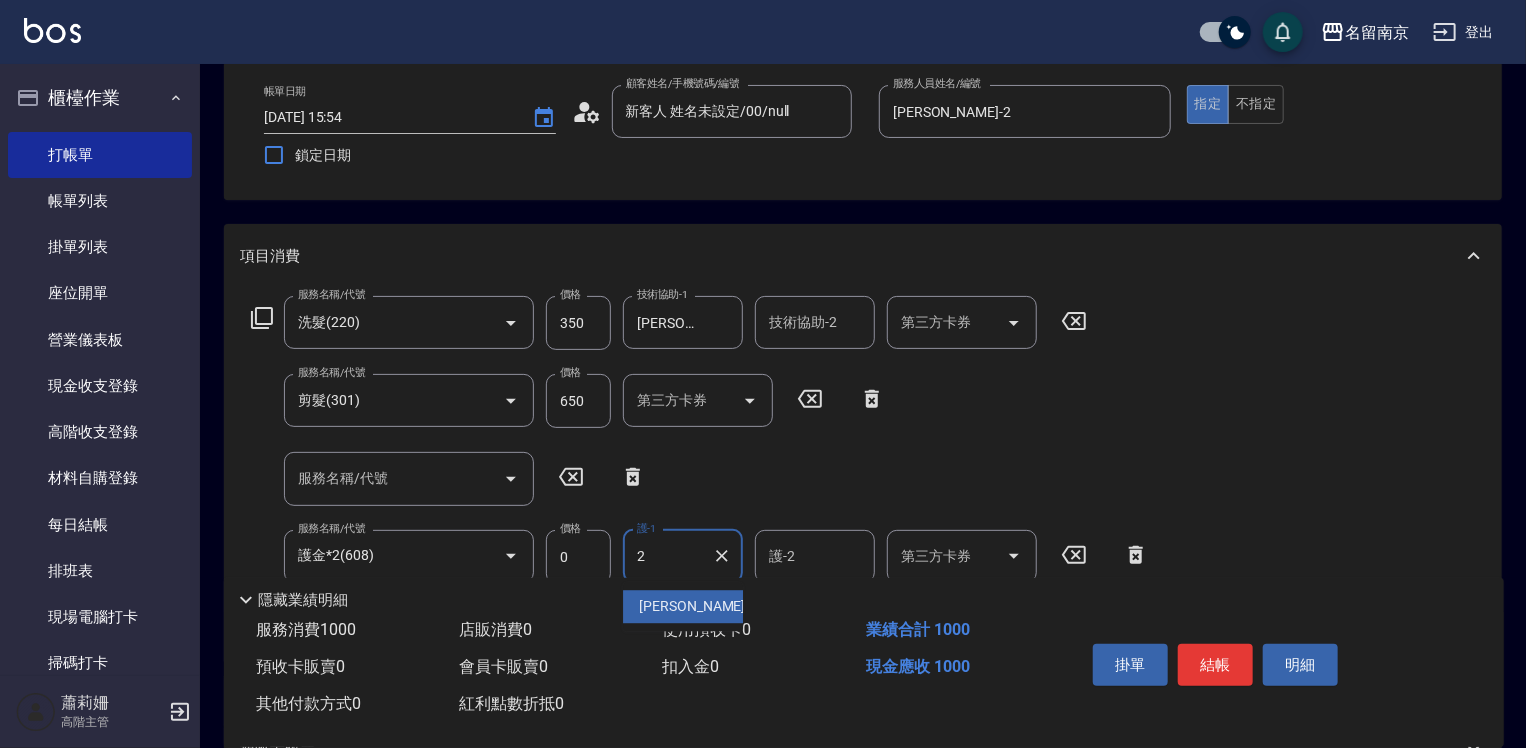 type on "[PERSON_NAME]-2" 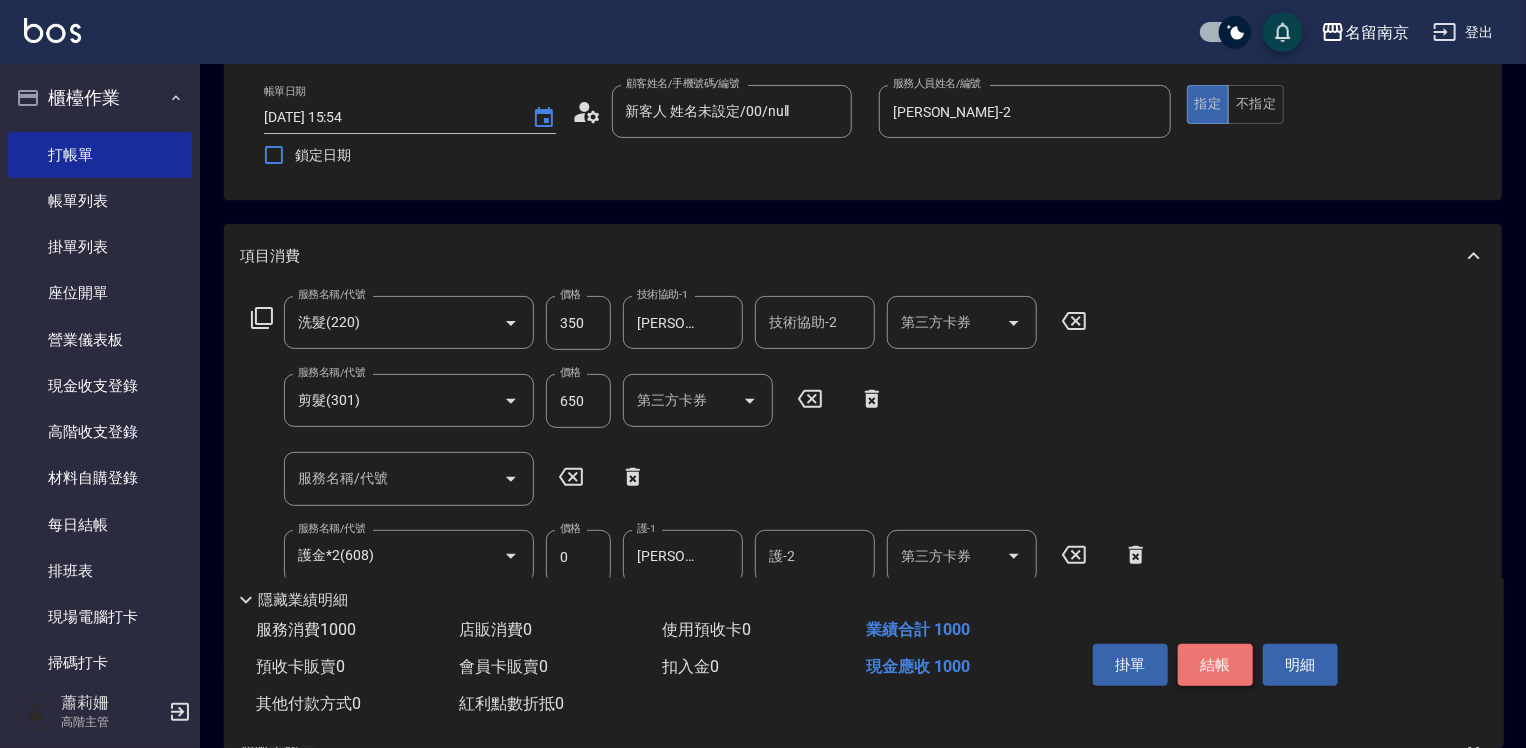 click on "結帳" at bounding box center [1215, 665] 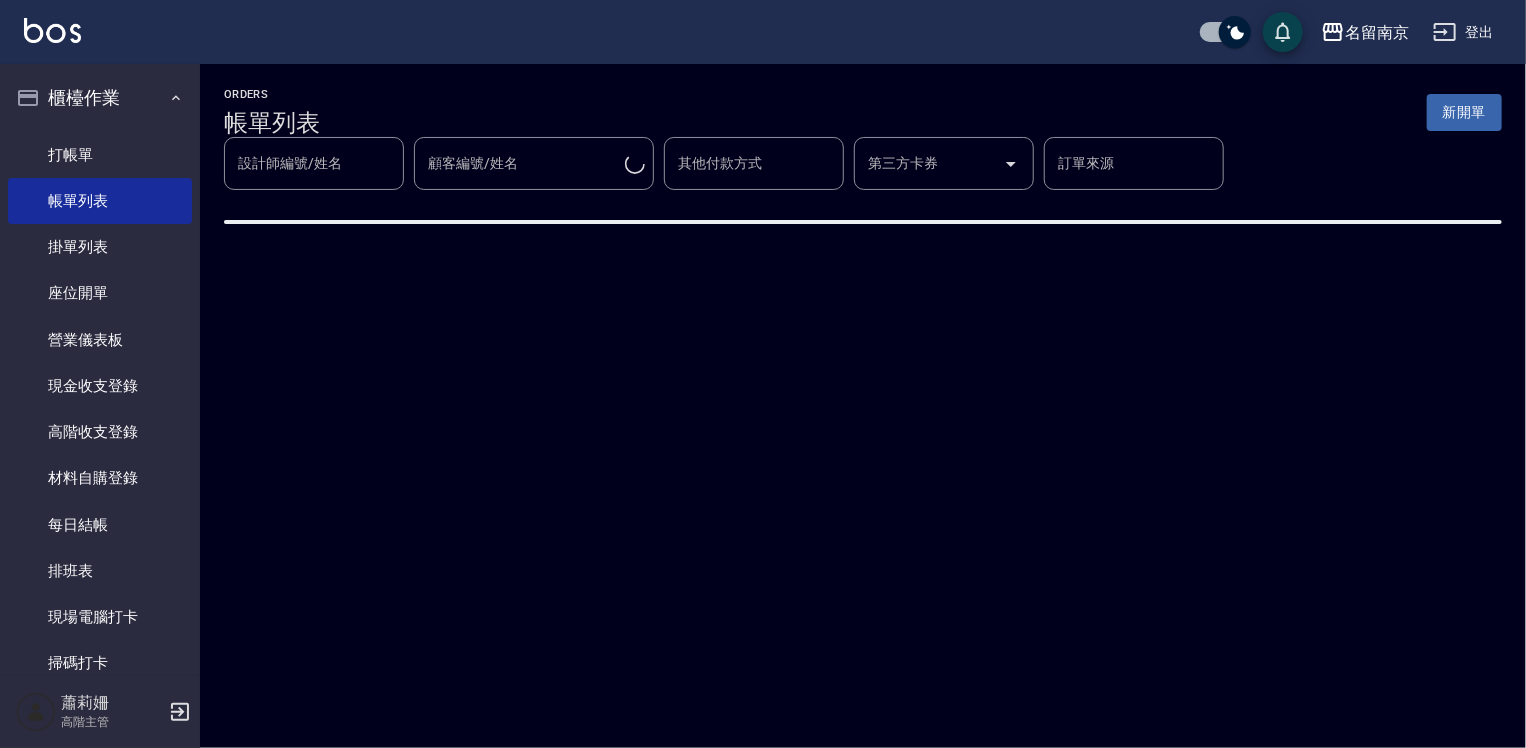scroll, scrollTop: 0, scrollLeft: 0, axis: both 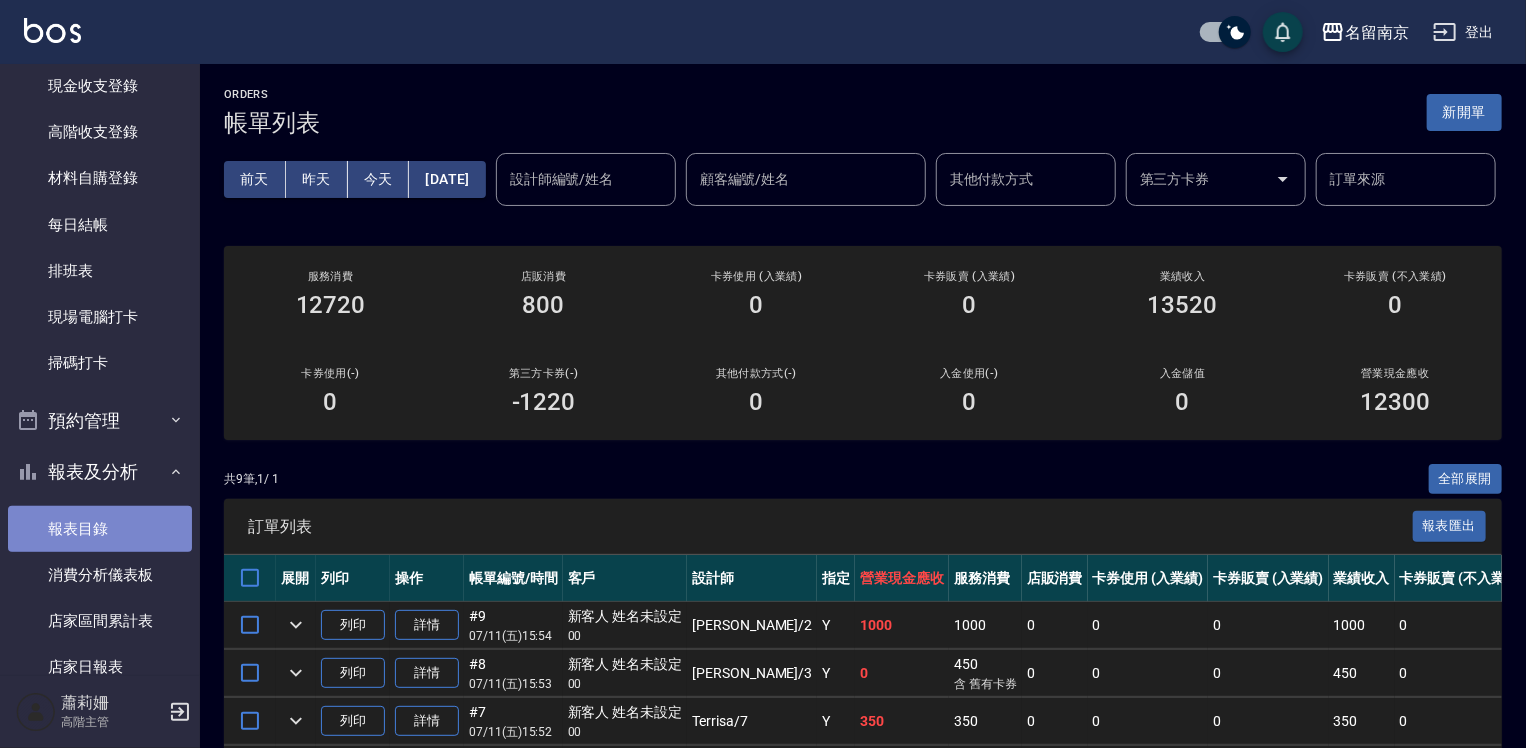 click on "報表目錄" at bounding box center [100, 529] 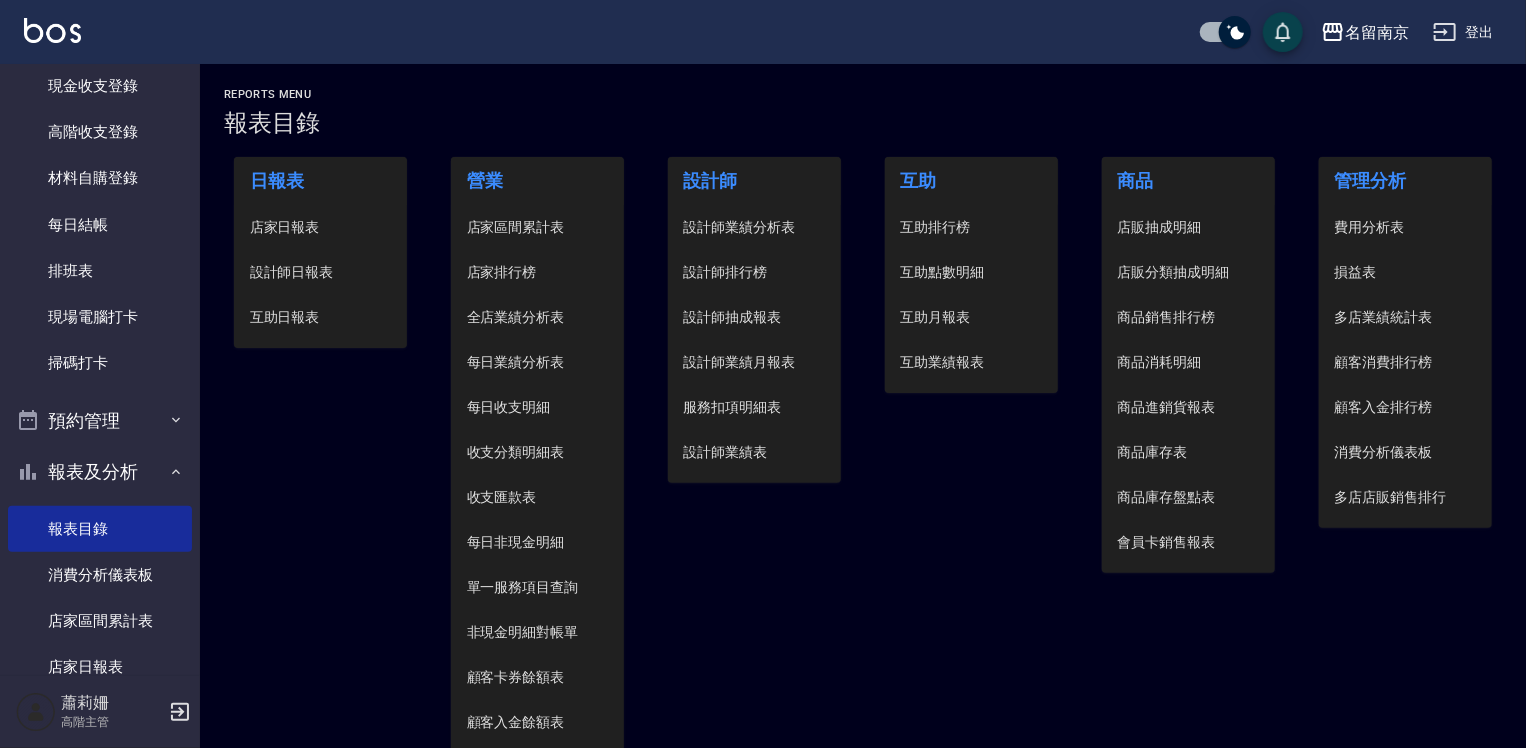 click on "設計師日報表" at bounding box center (321, 272) 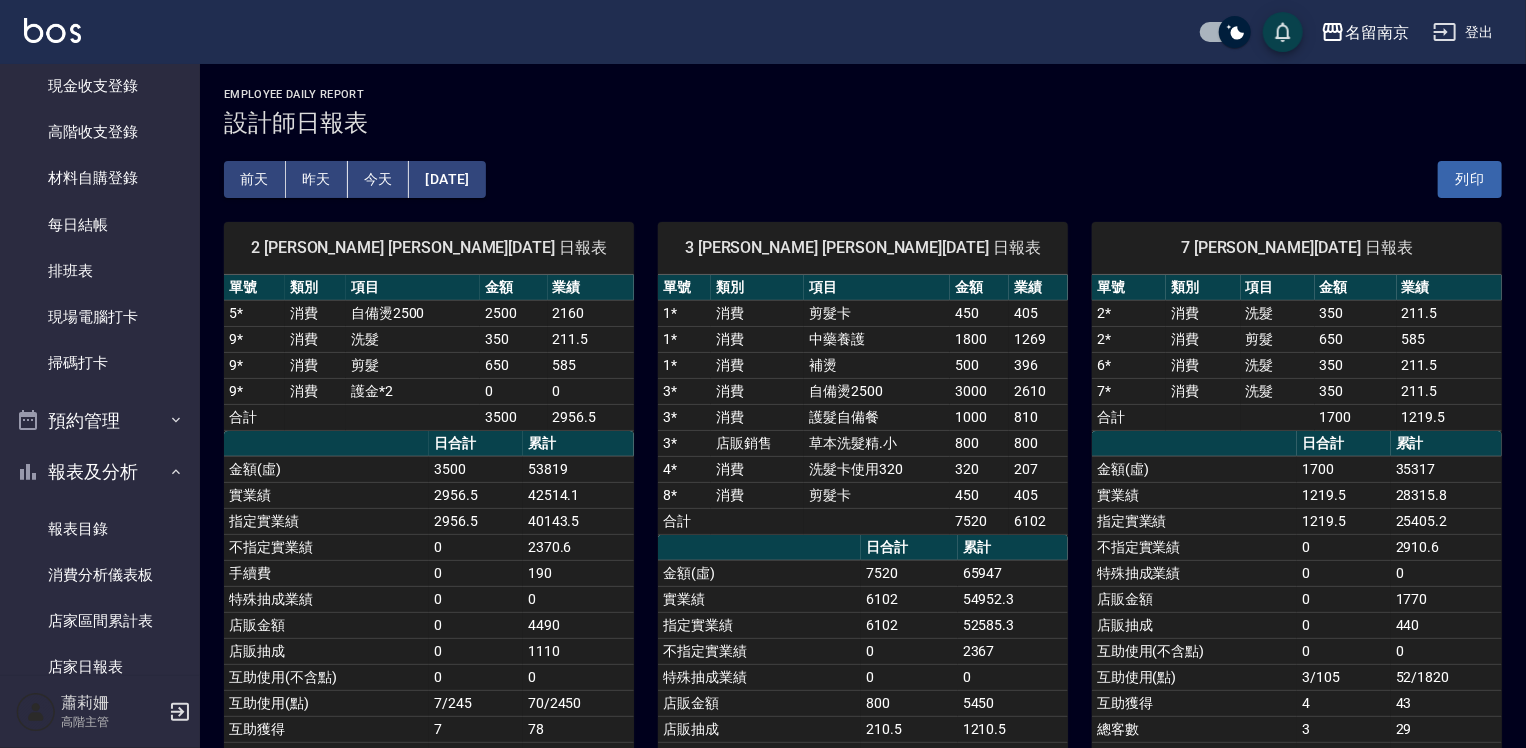 scroll, scrollTop: 0, scrollLeft: 0, axis: both 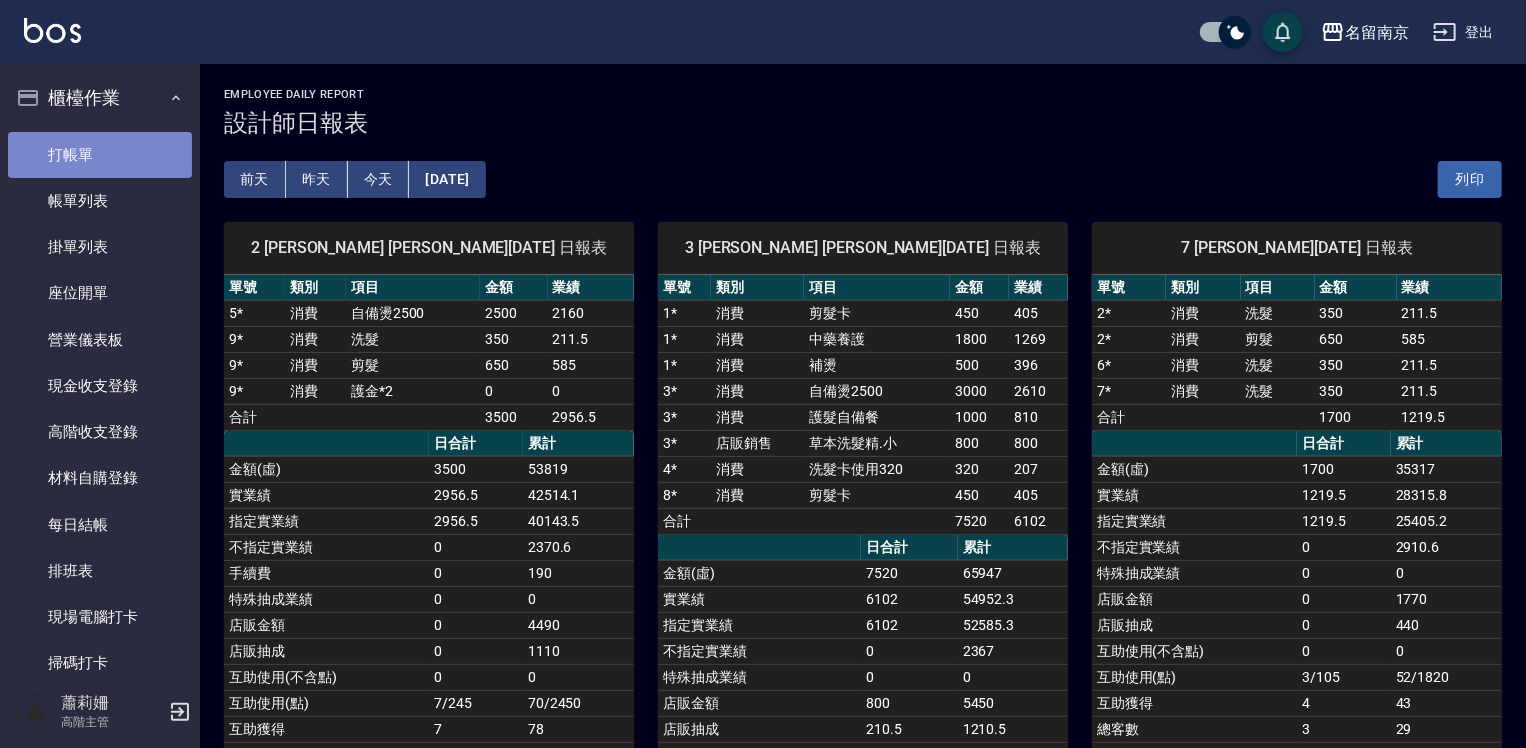 click on "打帳單" at bounding box center [100, 155] 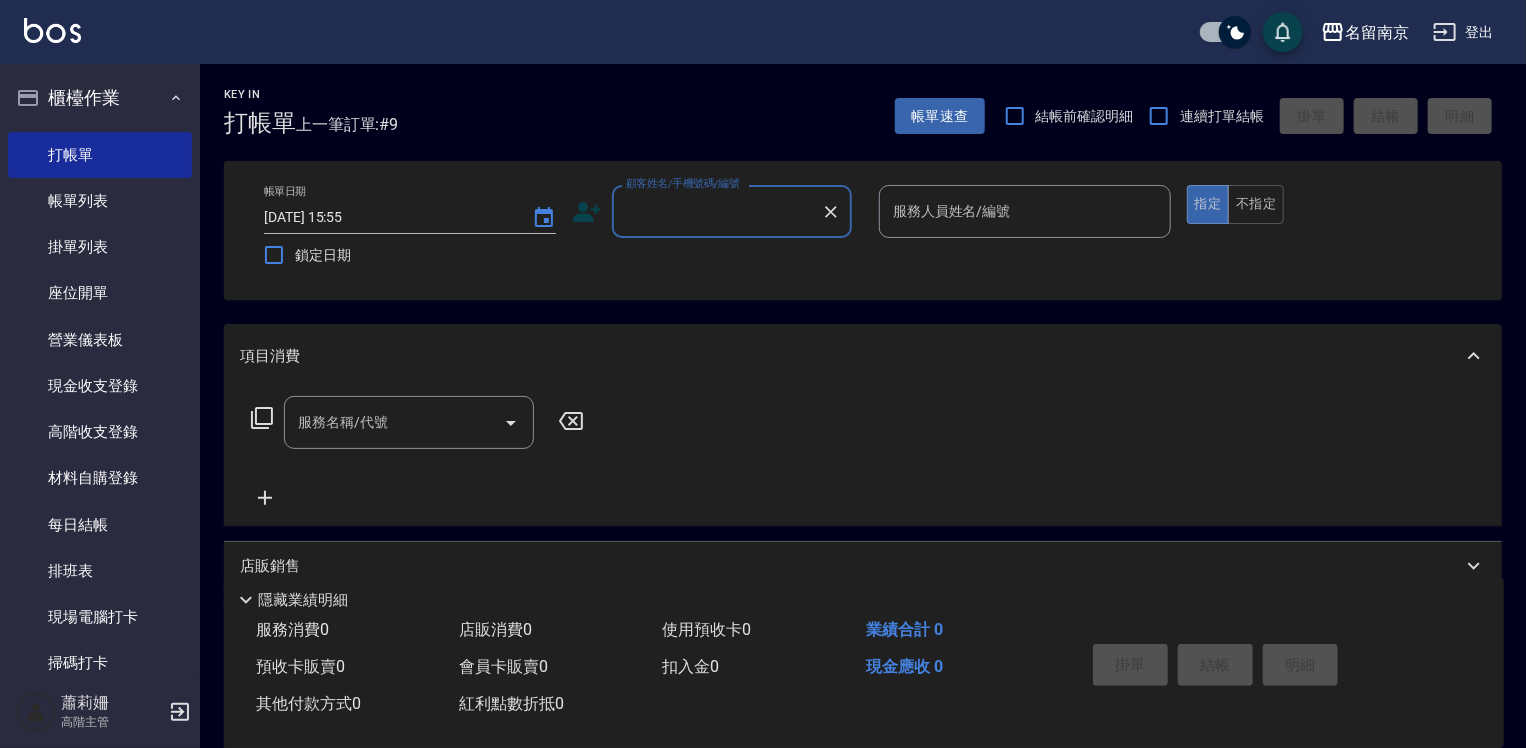 click on "顧客姓名/手機號碼/編號" at bounding box center (717, 211) 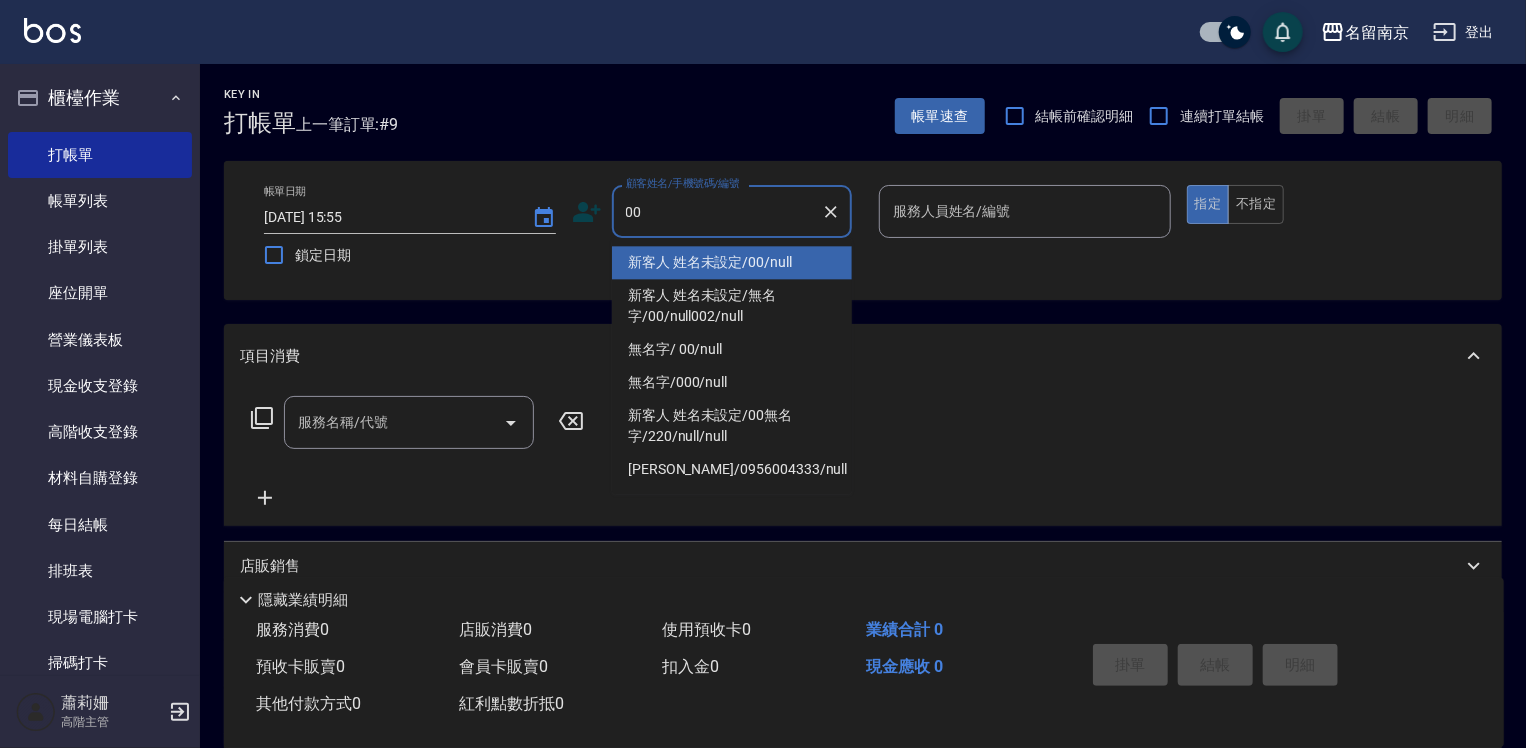 type on "新客人 姓名未設定/00/null" 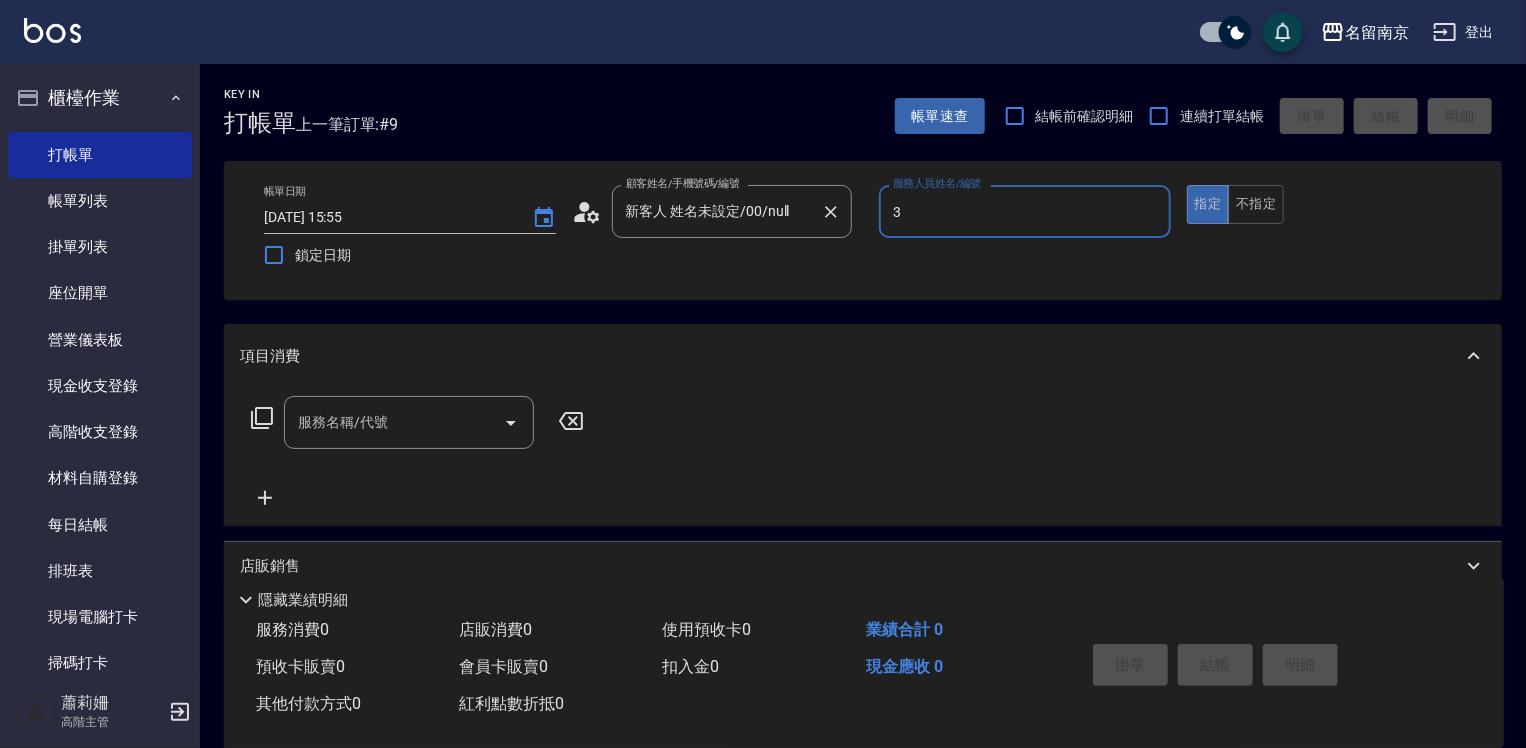 type on "[PERSON_NAME]-3" 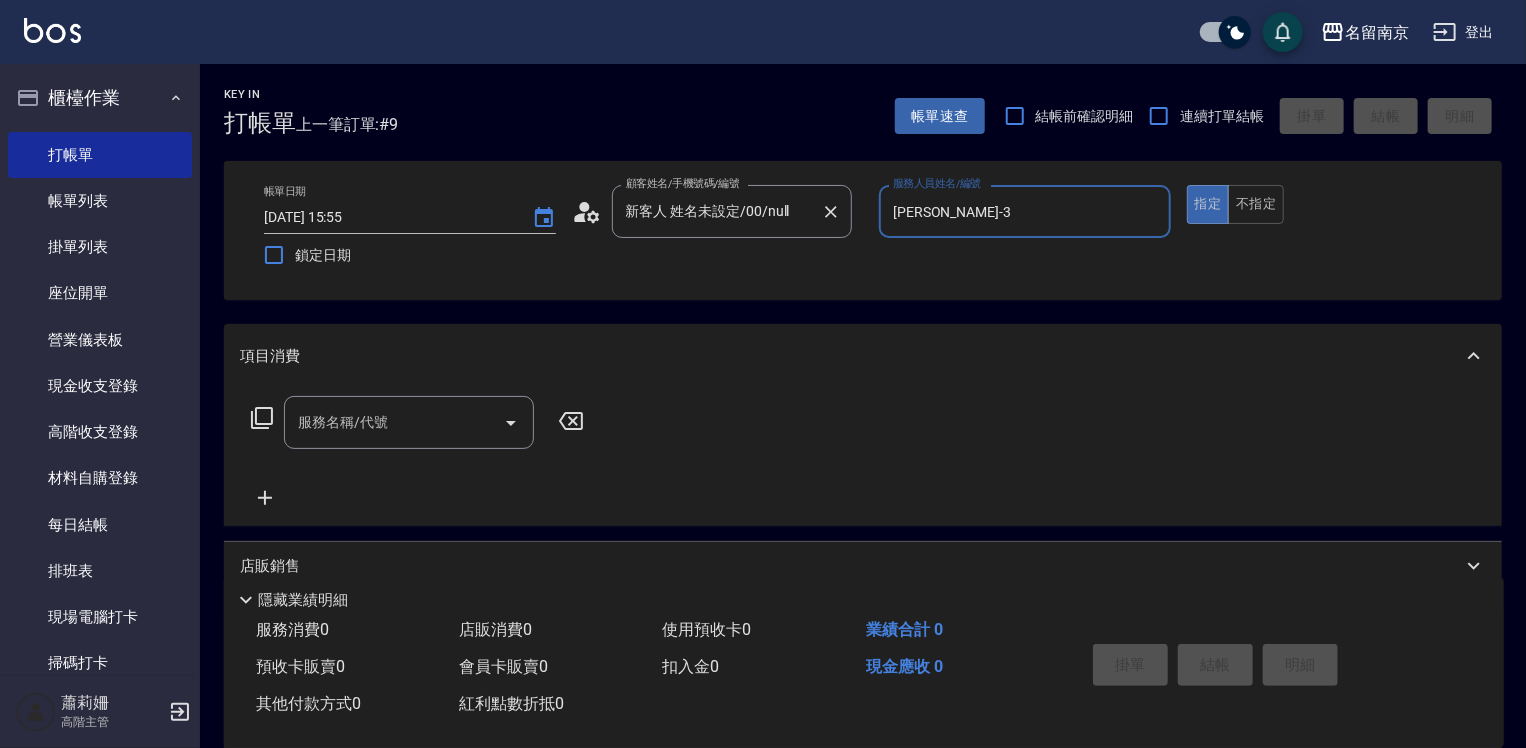 type on "true" 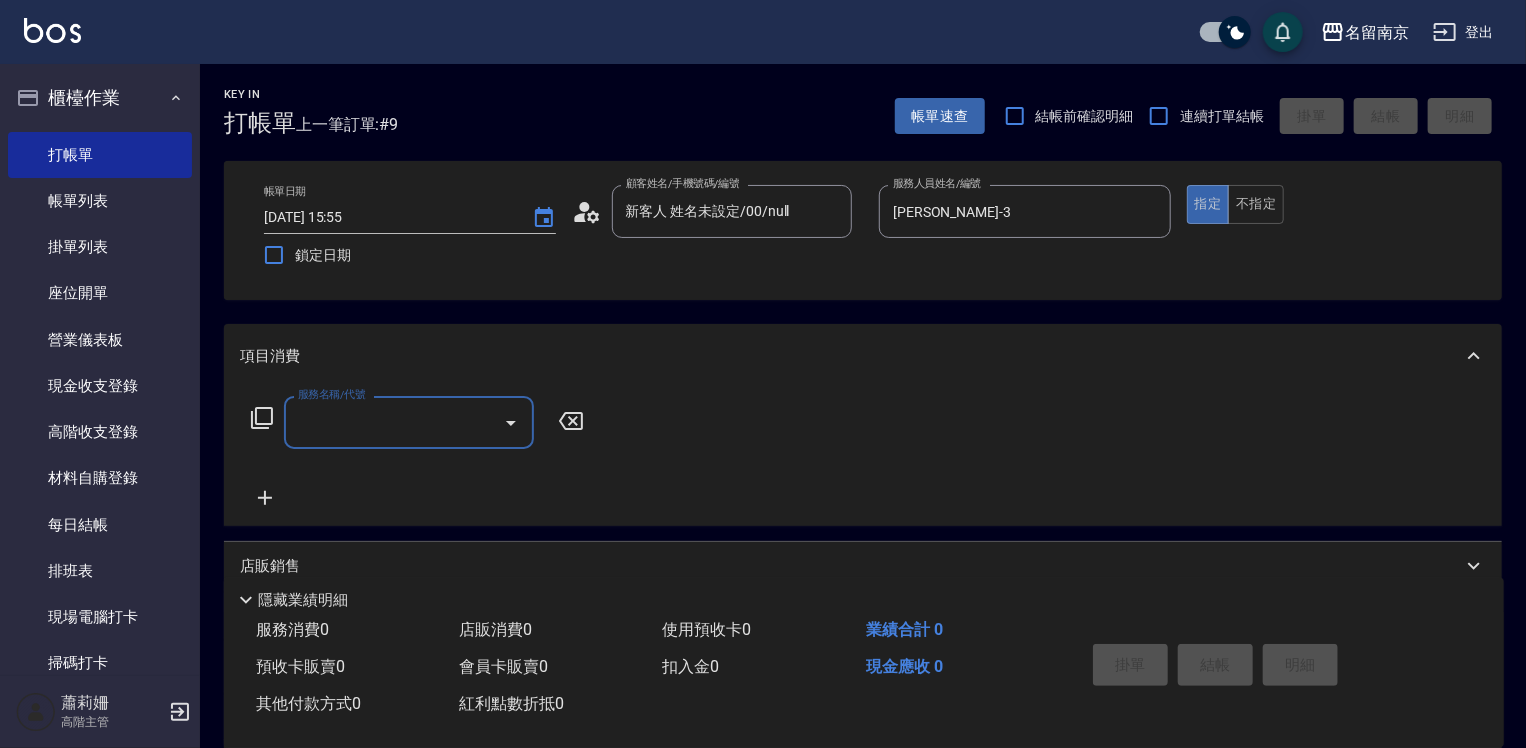 click on "服務名稱/代號" at bounding box center [394, 422] 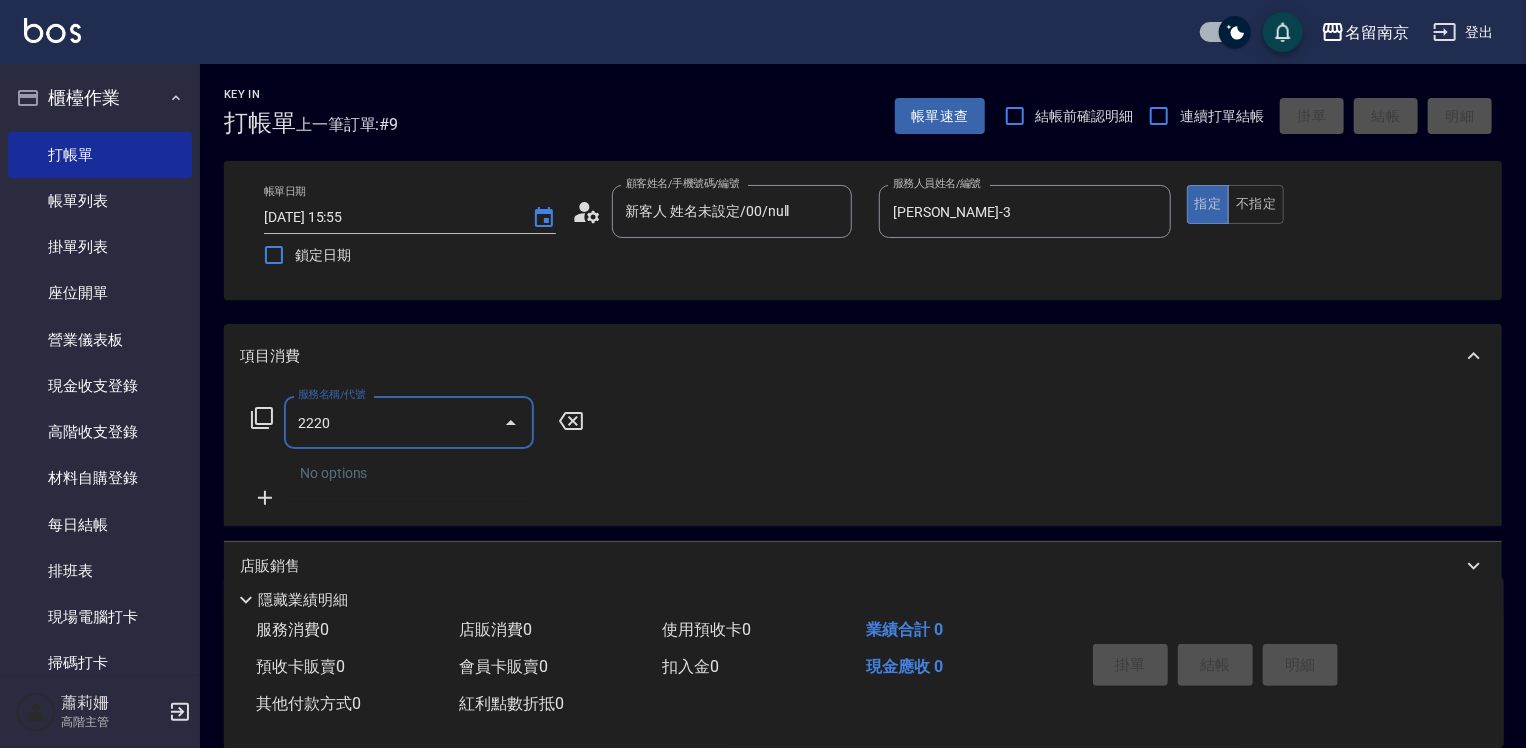 click on "2220" at bounding box center (394, 422) 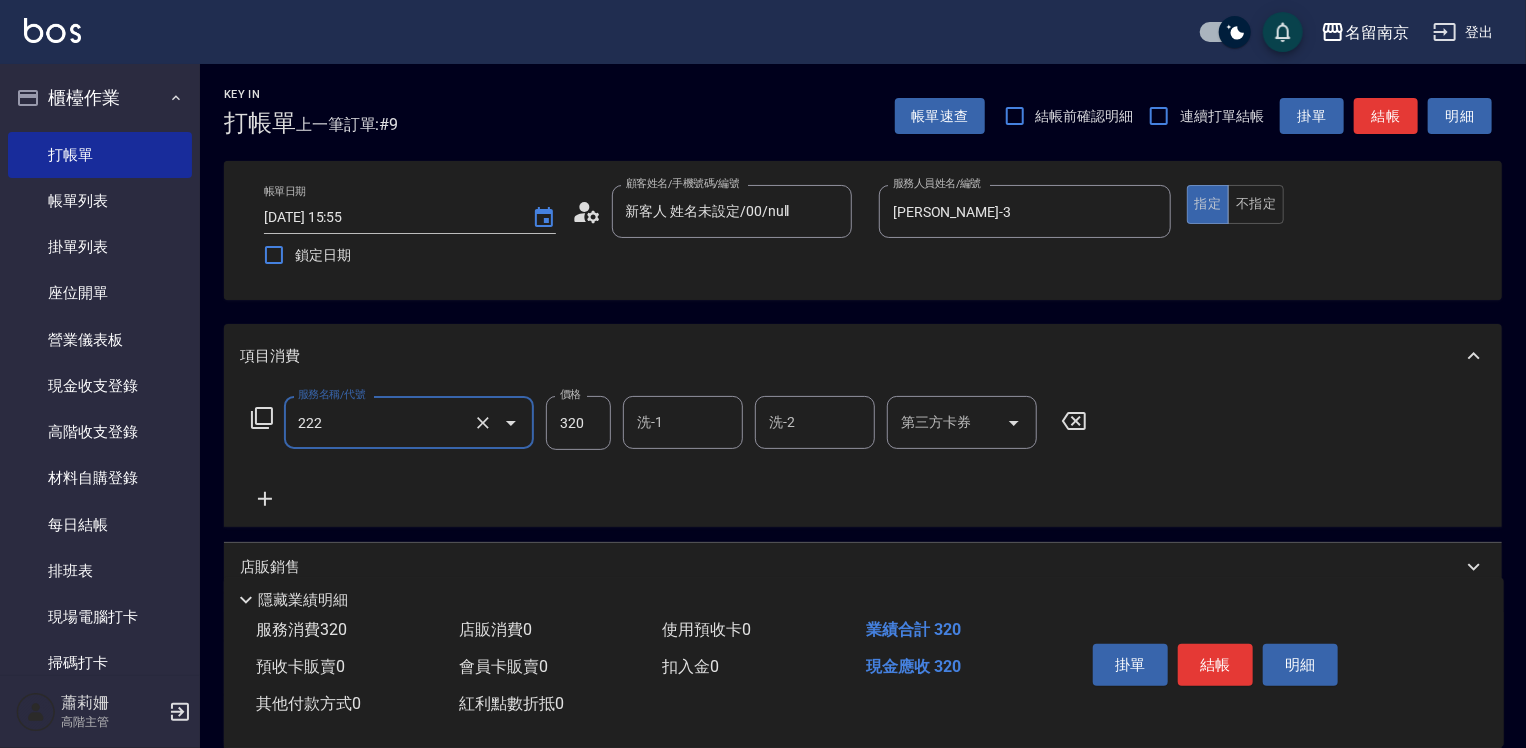 type on "洗髮卡使用320(222)" 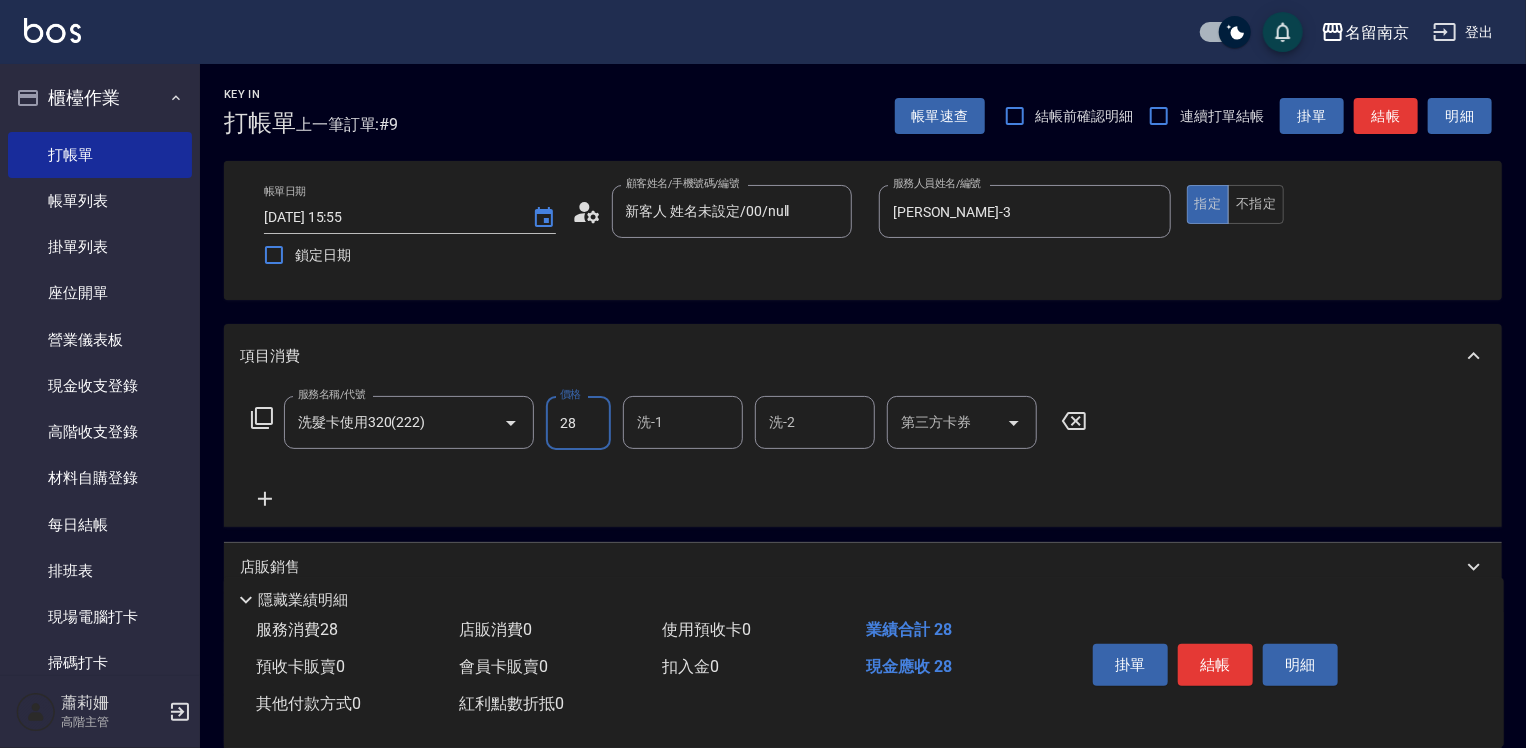 click on "28" at bounding box center (578, 423) 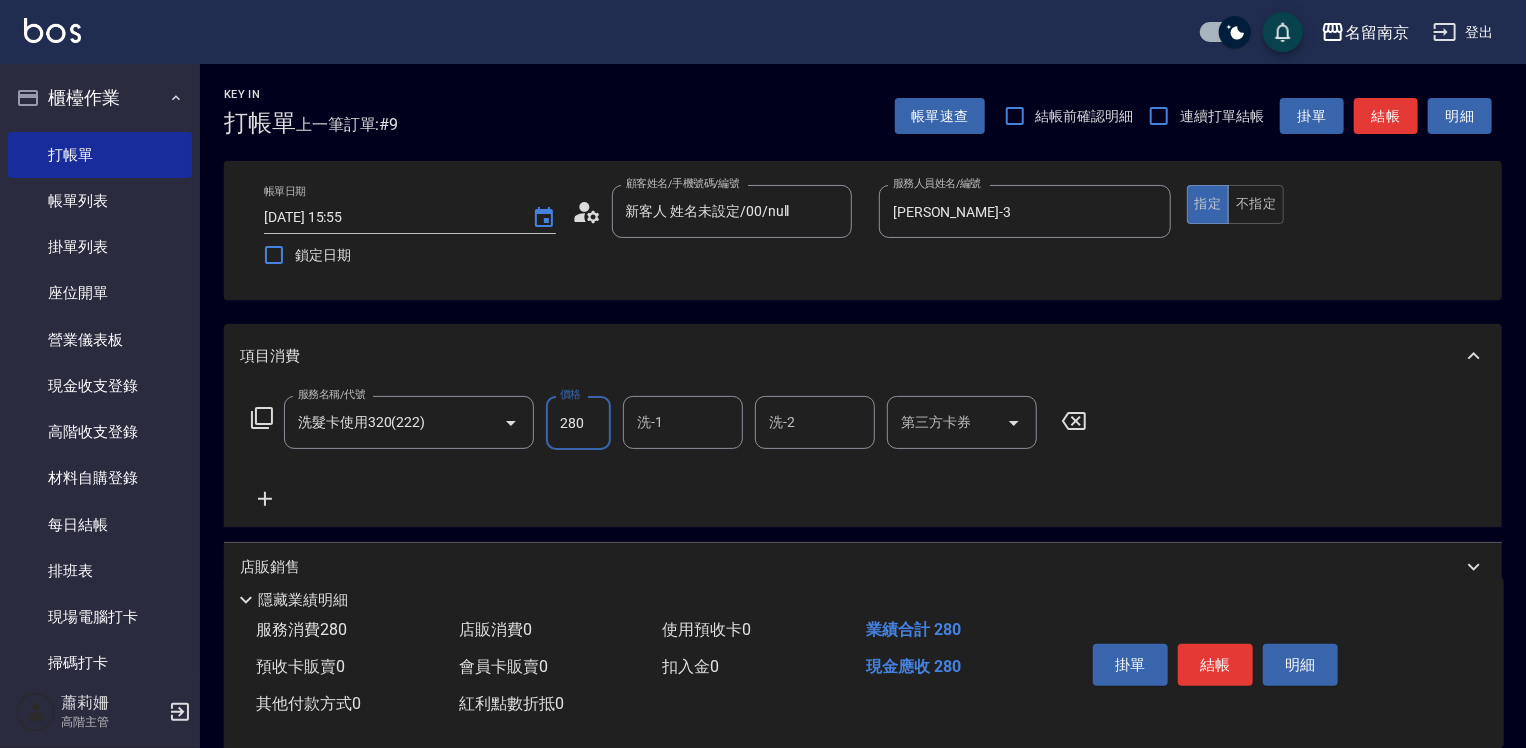 type on "280" 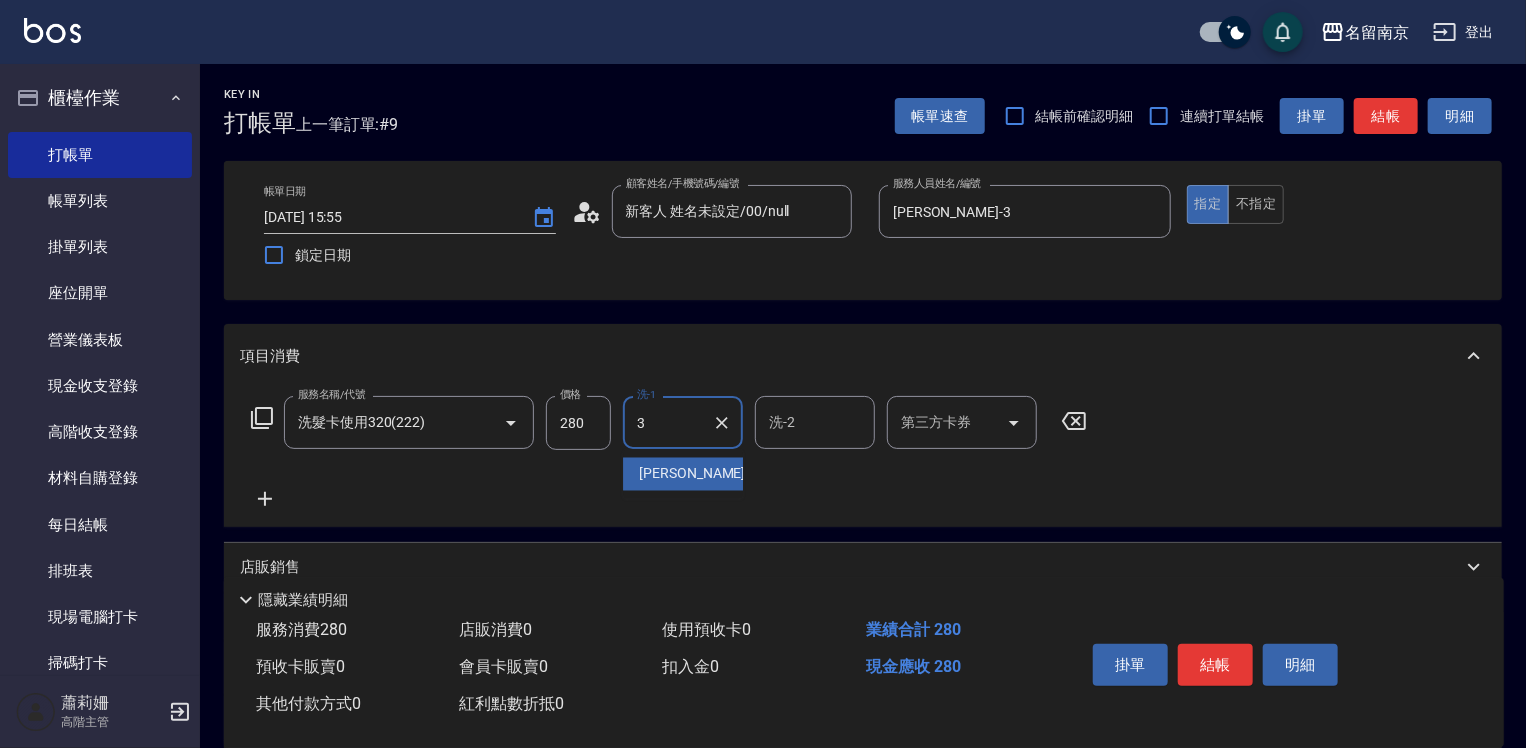 type on "[PERSON_NAME]-3" 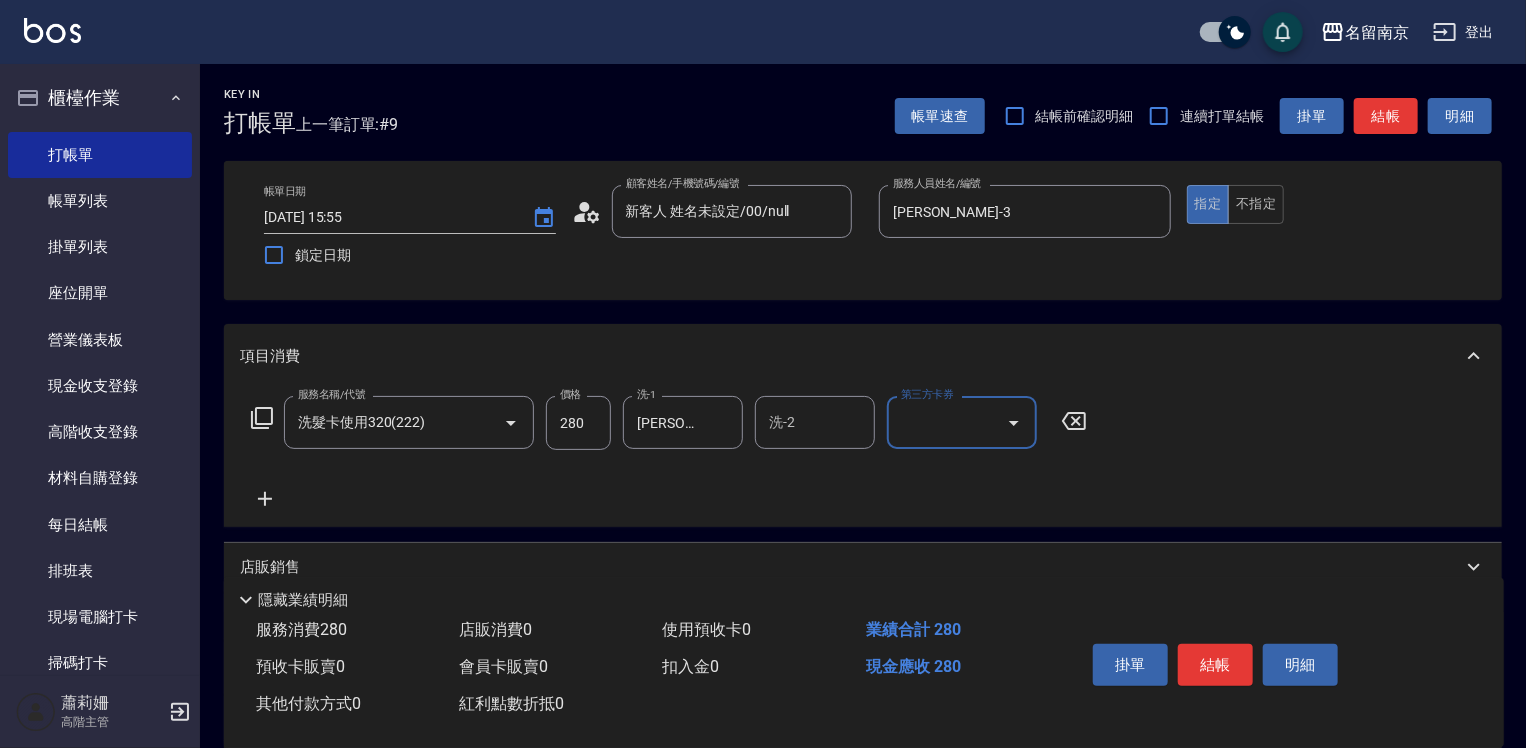 click on "第三方卡券" at bounding box center [947, 422] 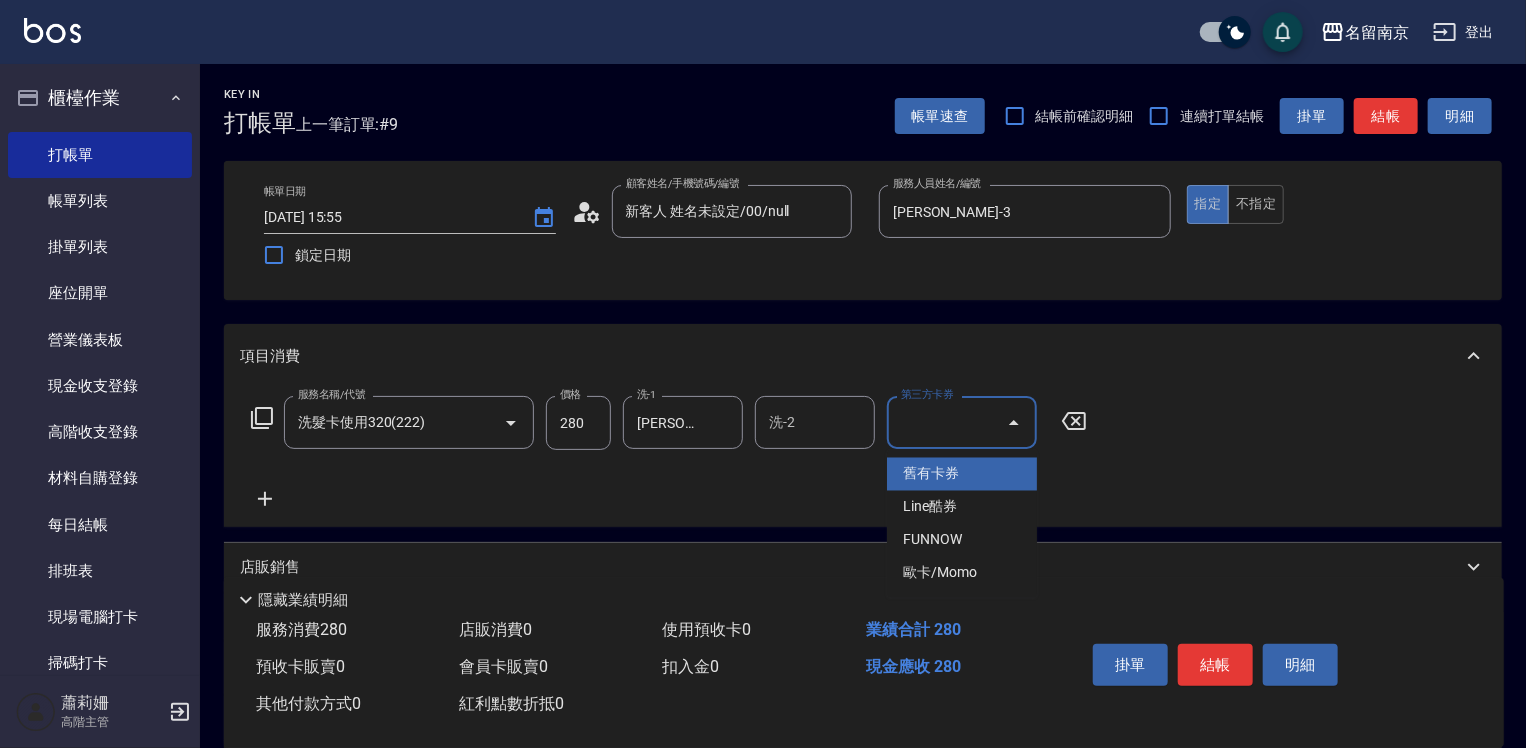 click on "舊有卡券" at bounding box center (962, 474) 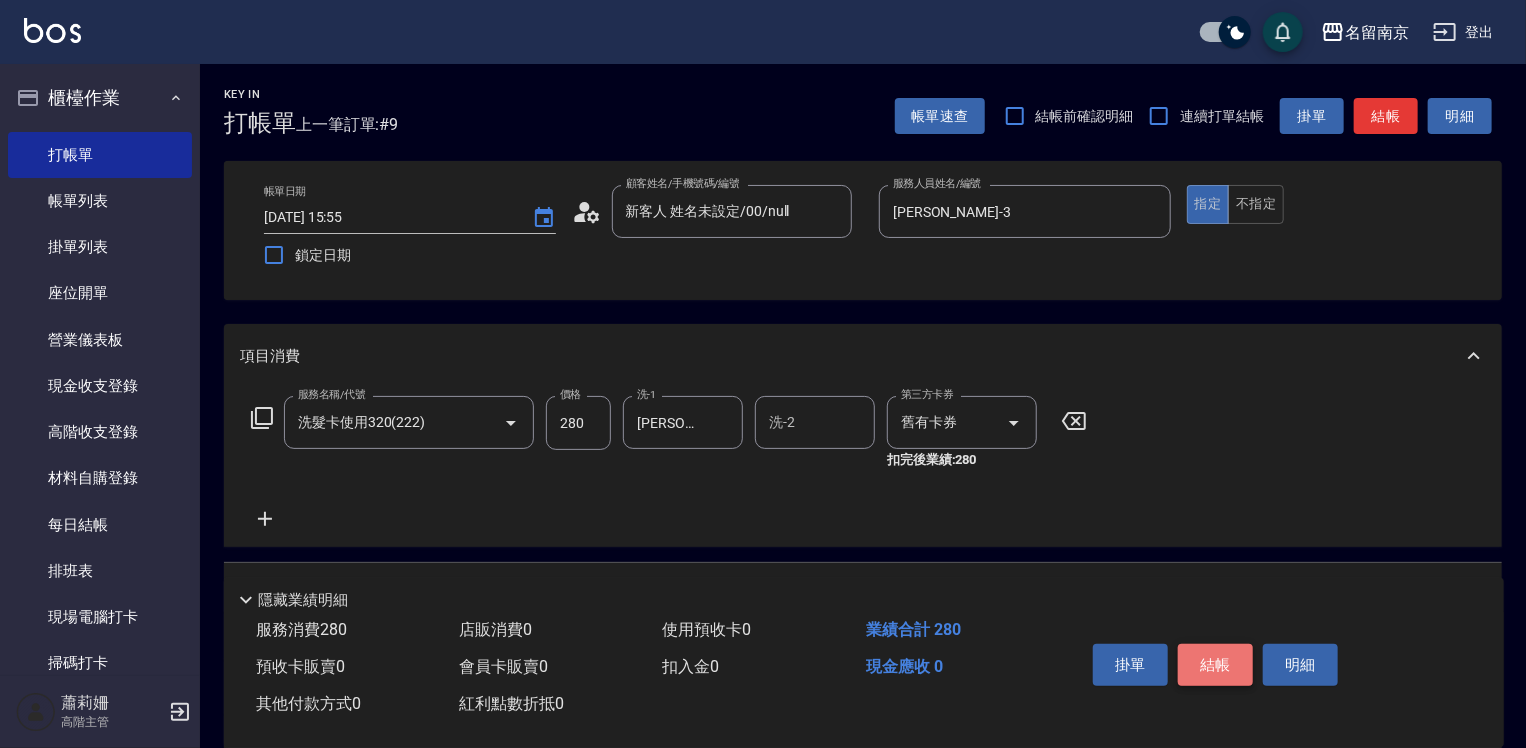 click on "結帳" at bounding box center [1215, 665] 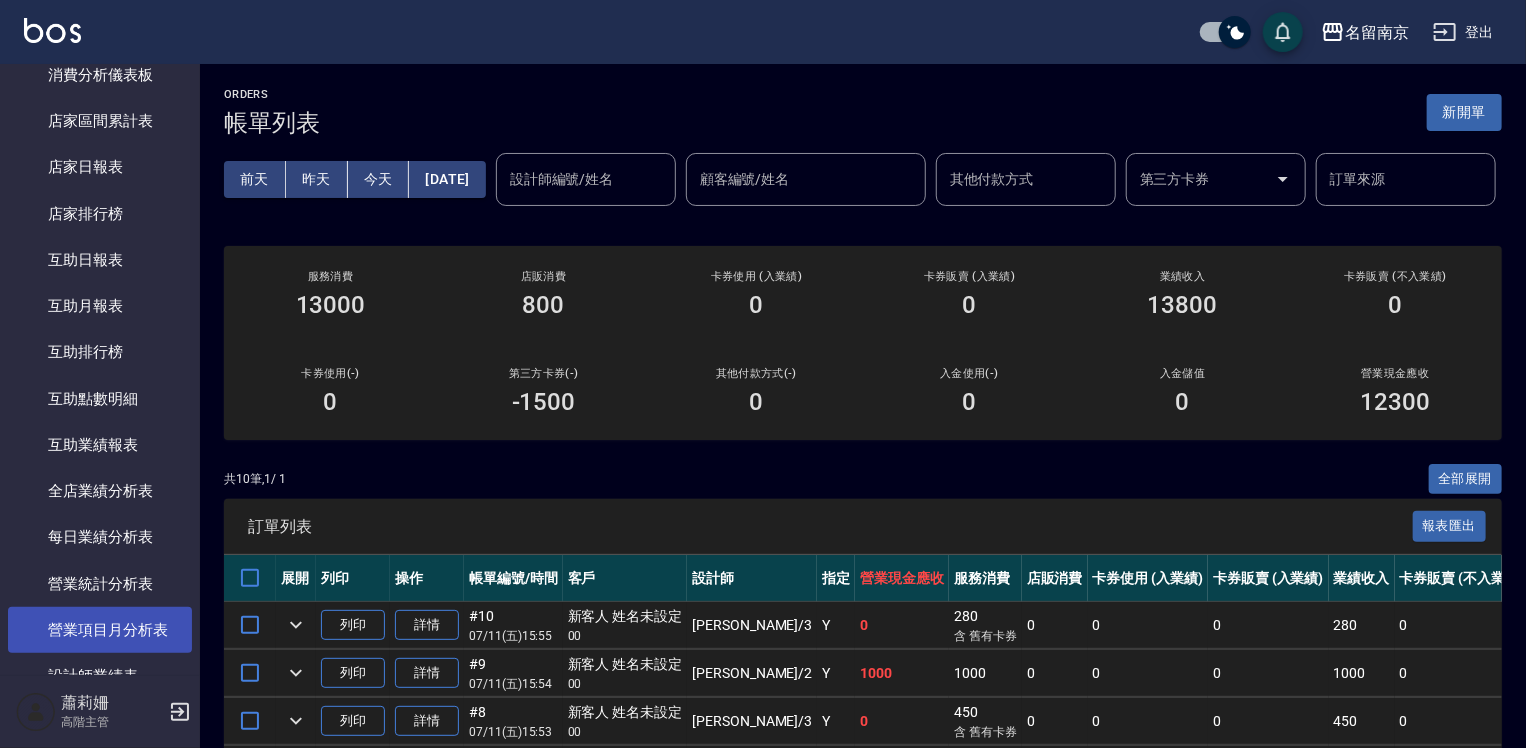 scroll, scrollTop: 1000, scrollLeft: 0, axis: vertical 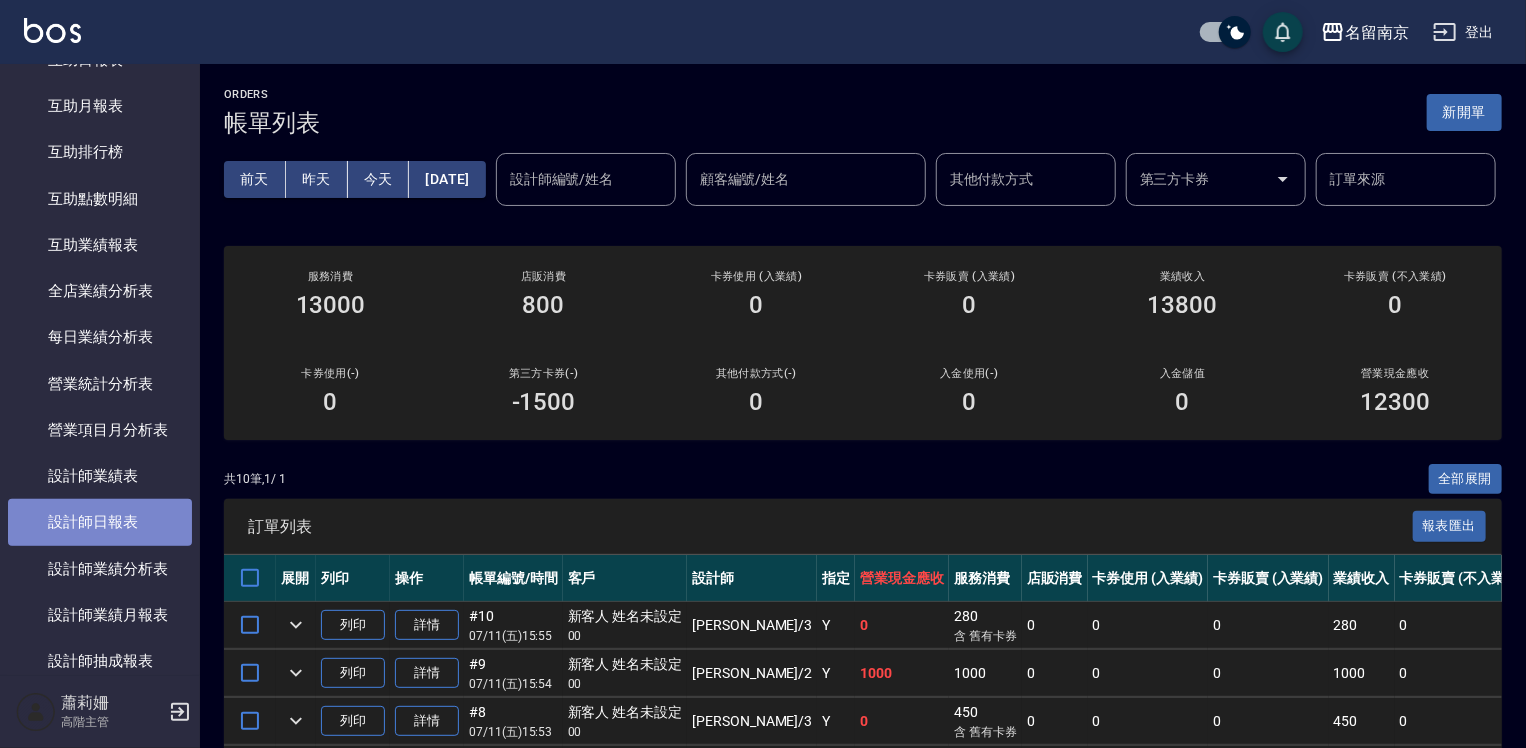 click on "設計師日報表" at bounding box center [100, 522] 